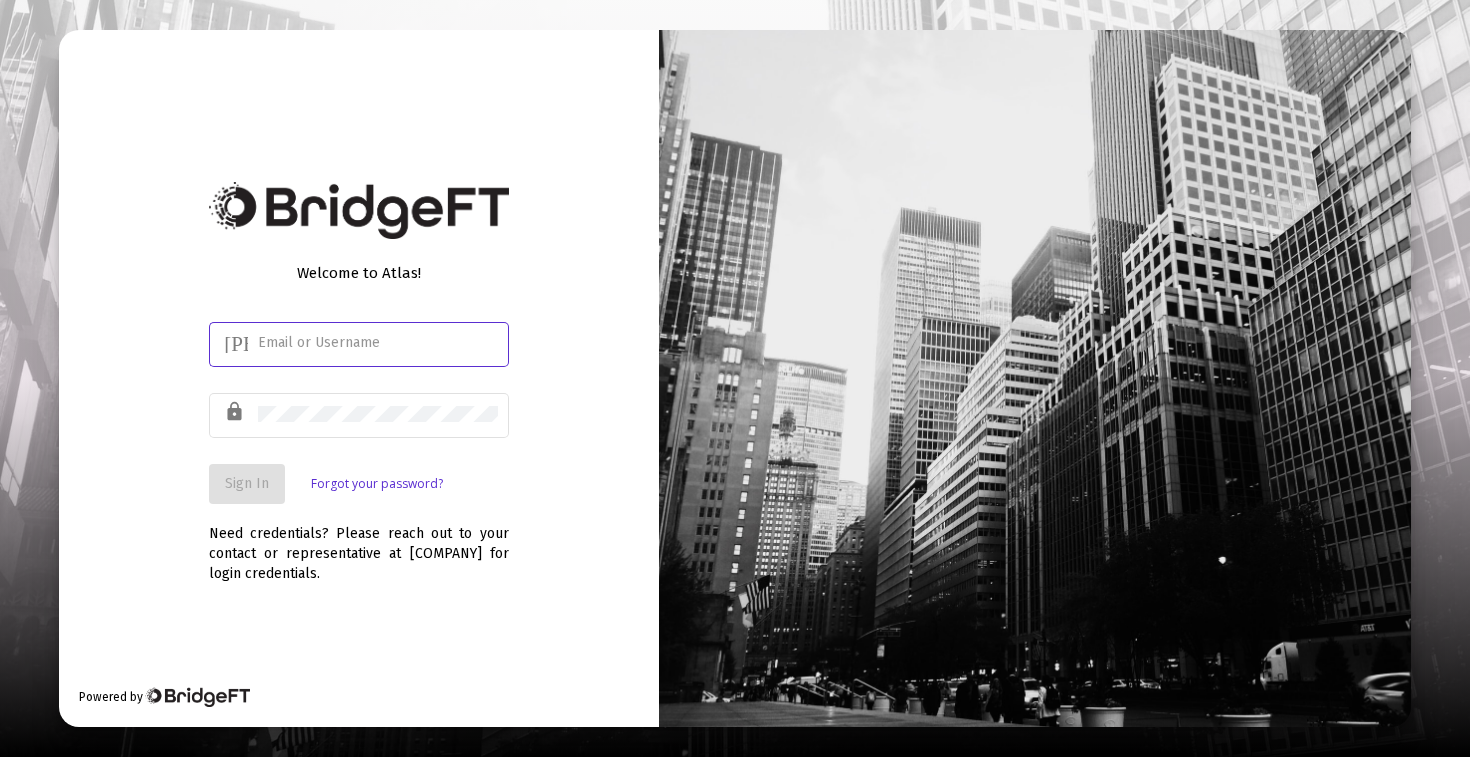 scroll, scrollTop: 0, scrollLeft: 0, axis: both 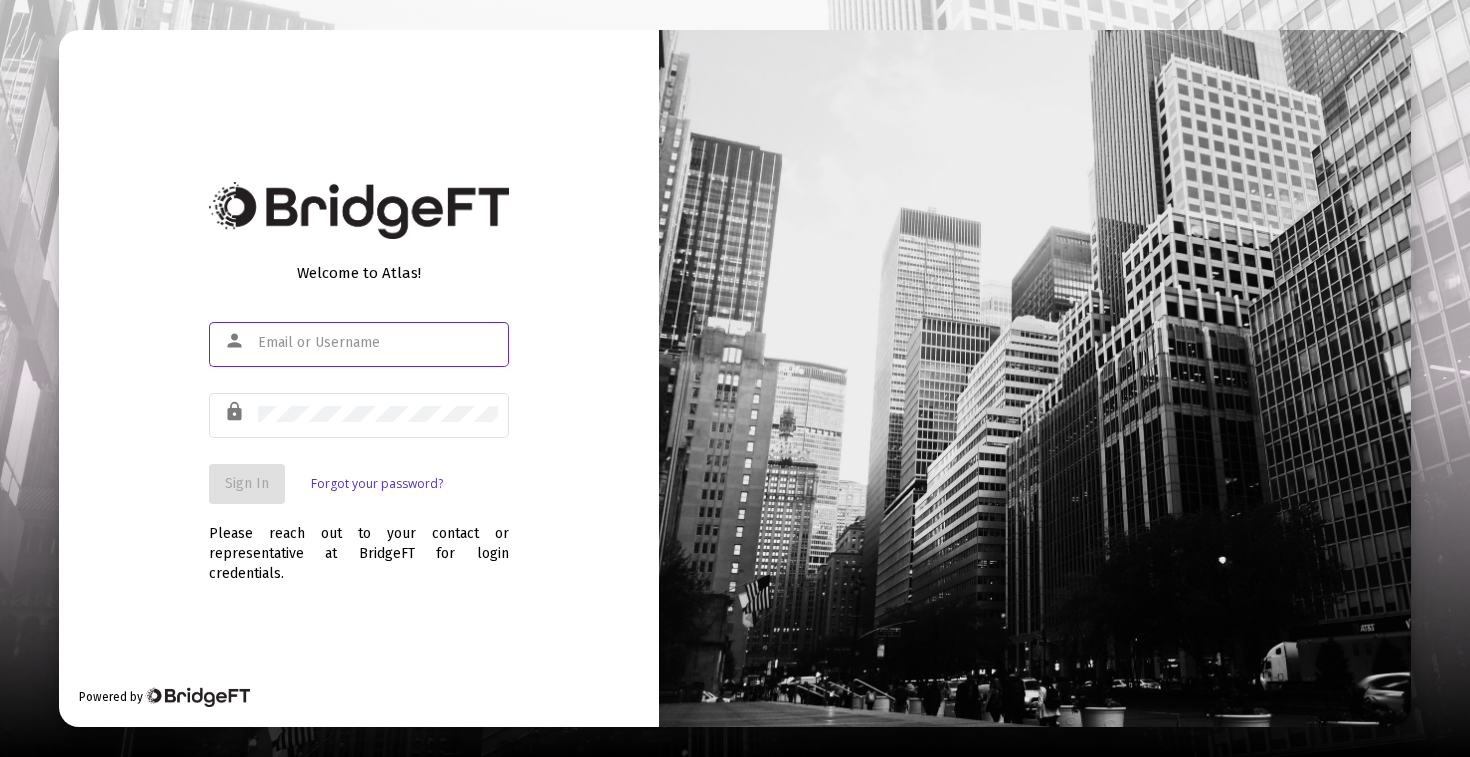 click at bounding box center [378, 343] 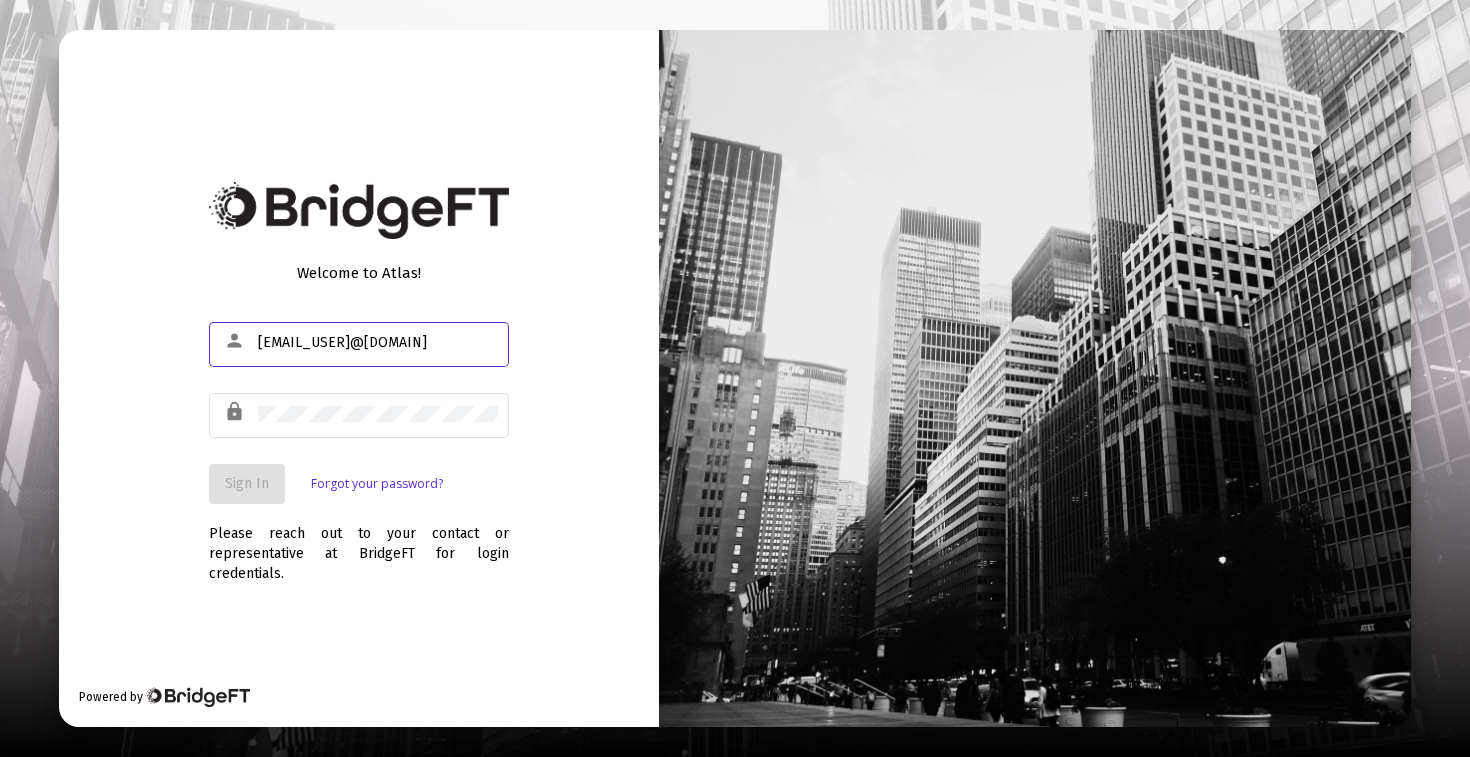 type on "[EMAIL_USER]@[DOMAIN]" 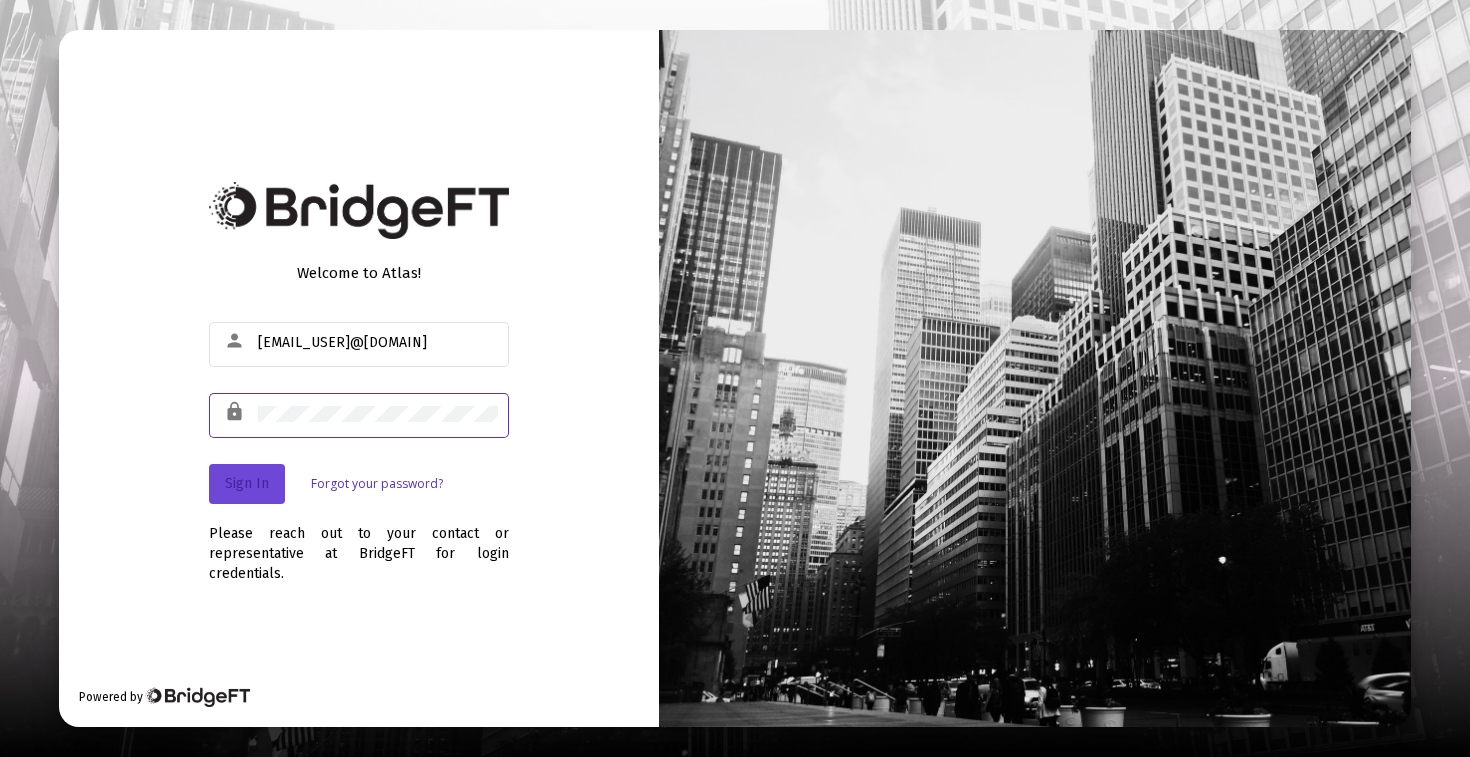 click on "Sign In" at bounding box center [247, 483] 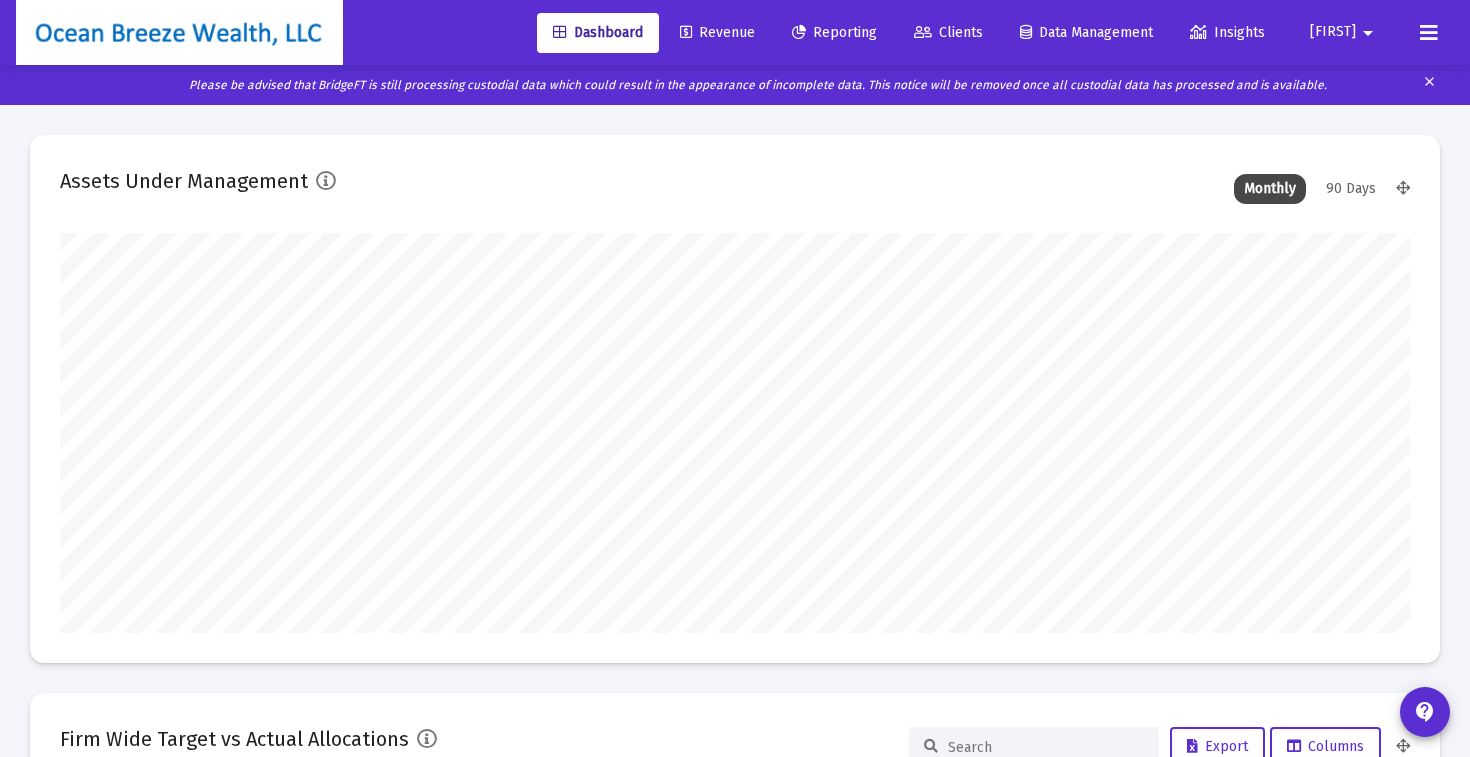 scroll, scrollTop: 999600, scrollLeft: 998650, axis: both 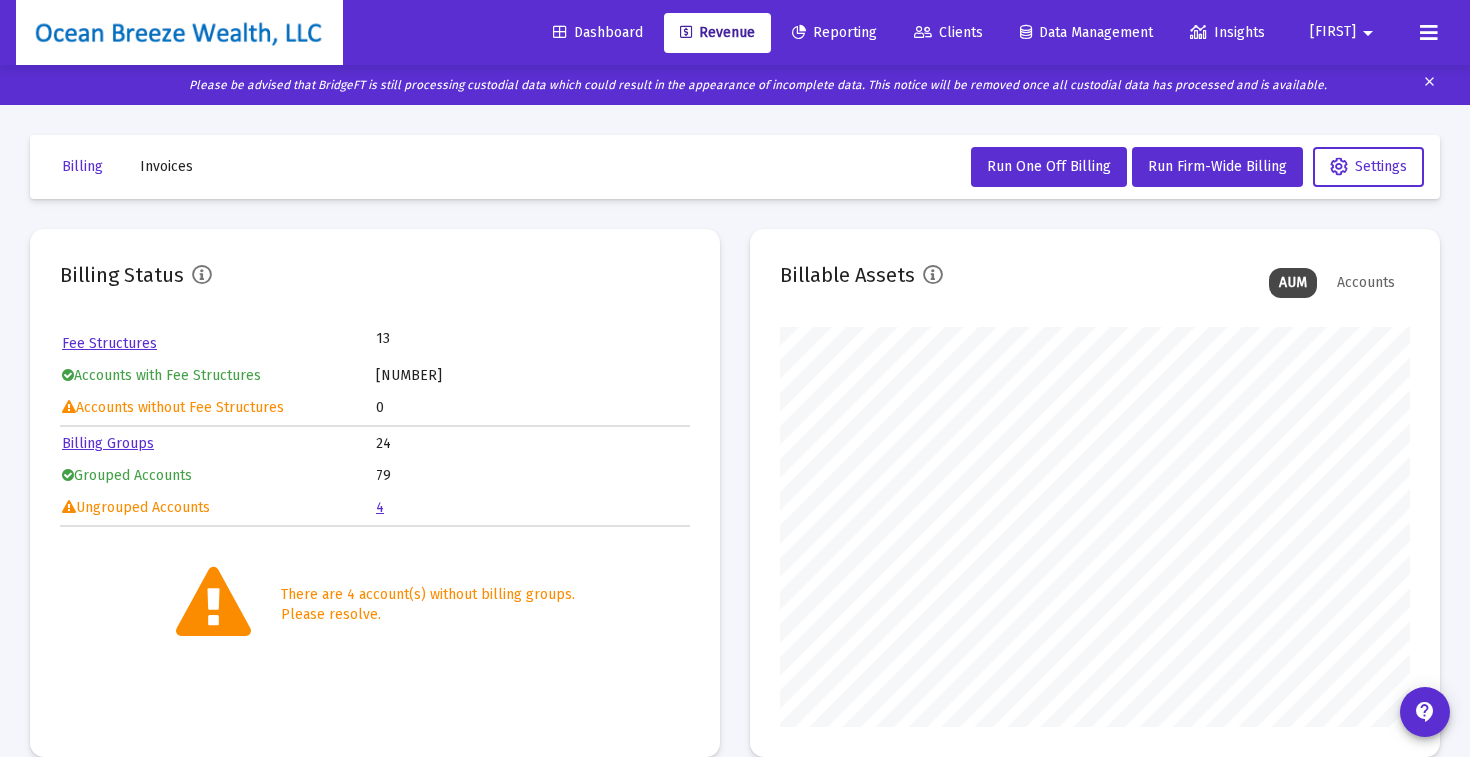 click on "Billing Status  Fee Structures   13     Accounts with Fee Structures   83     Accounts without Fee Structures   0   Billing Groups   24     Grouped Accounts   79     Ungrouped Accounts   4  There are 4 account(s) without billing groups. Please resolve. Billable Assets AUM Accounts" at bounding box center [735, 493] 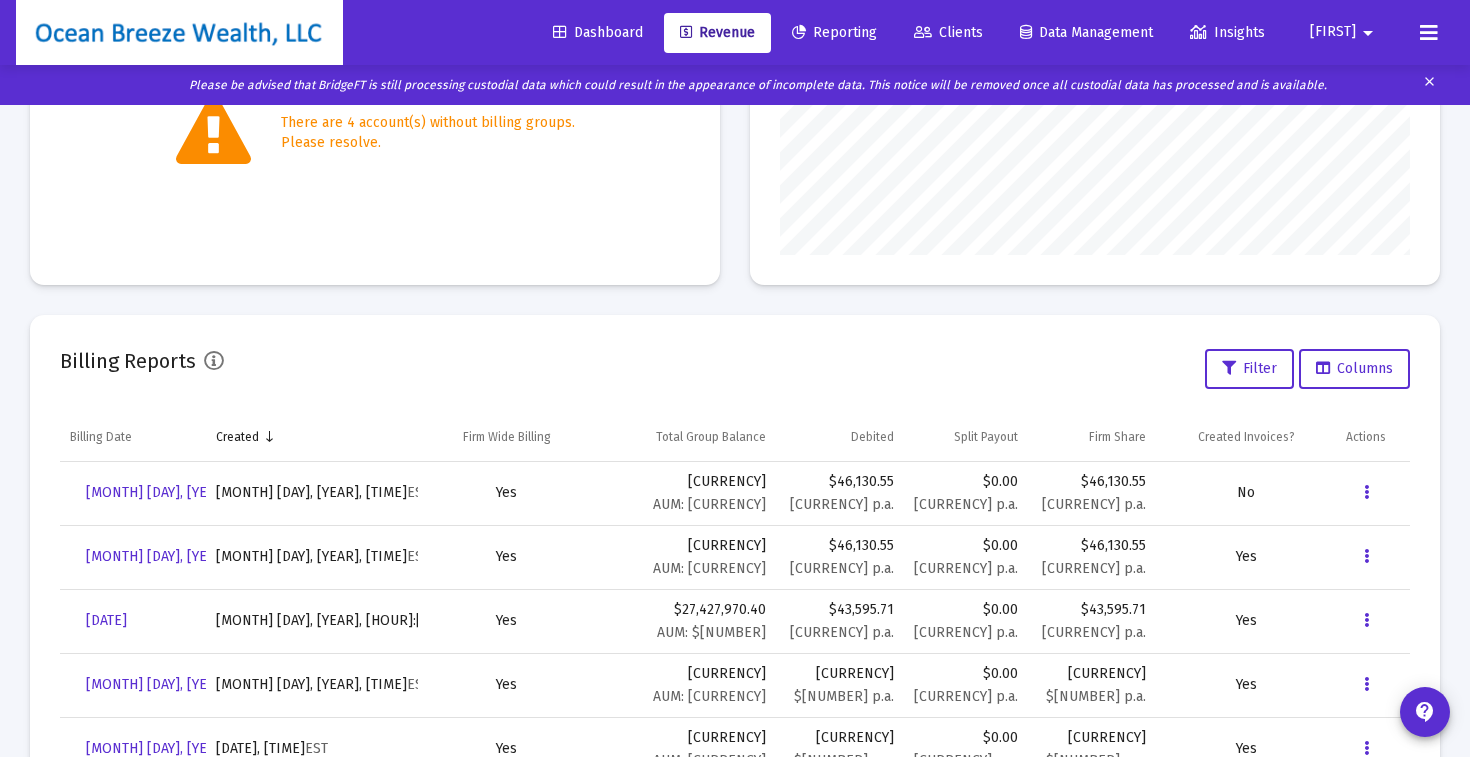 scroll, scrollTop: 612, scrollLeft: 0, axis: vertical 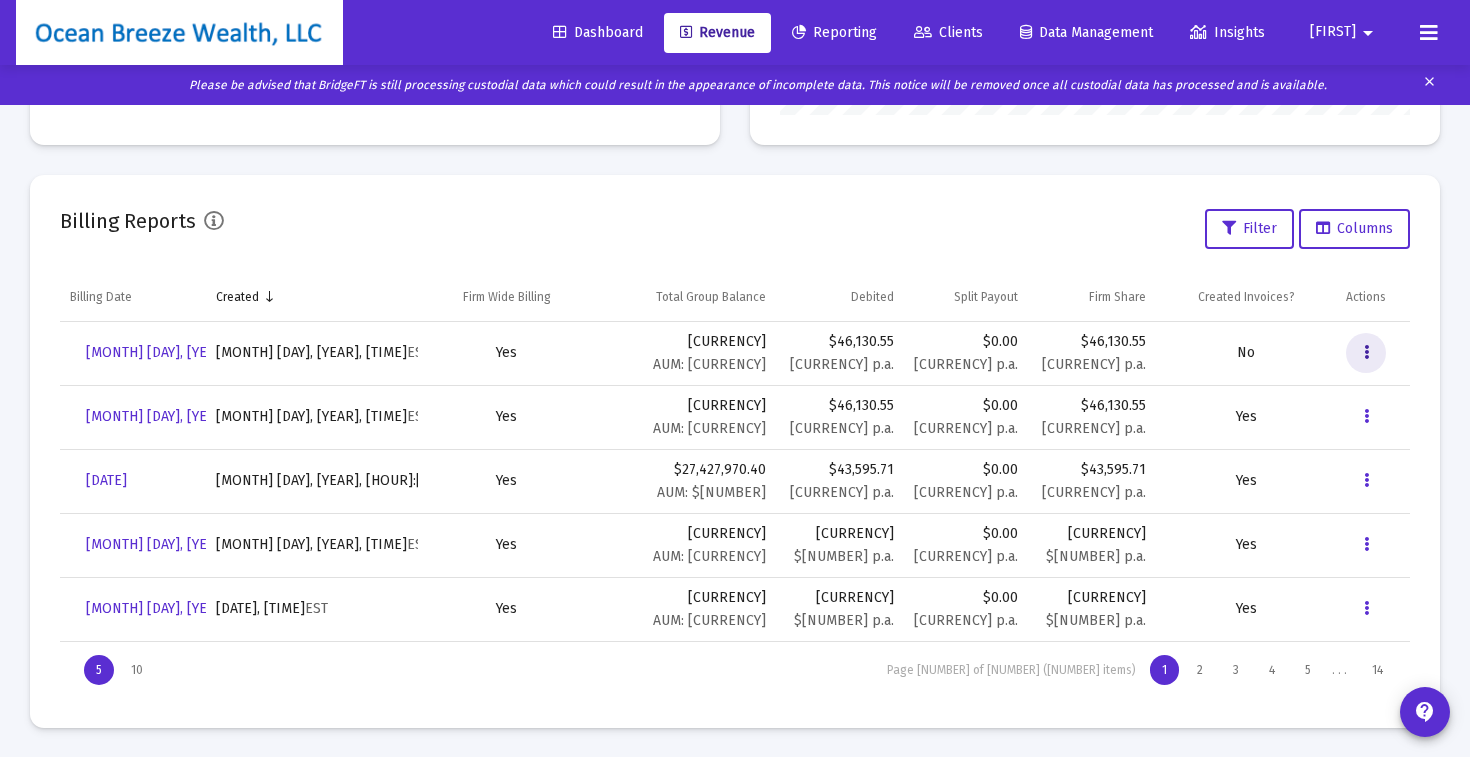 click at bounding box center (1366, 353) 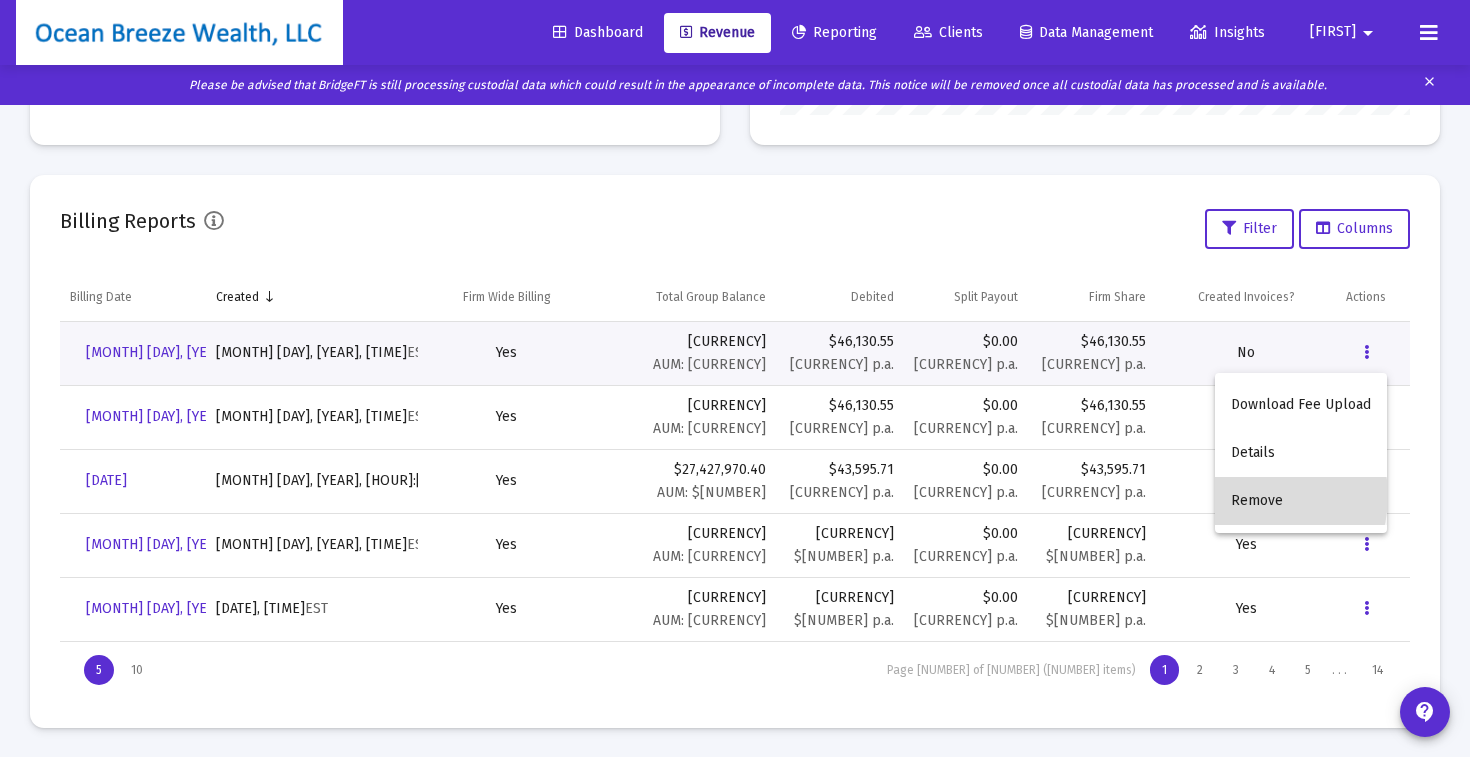 click on "Remove" at bounding box center [1301, 501] 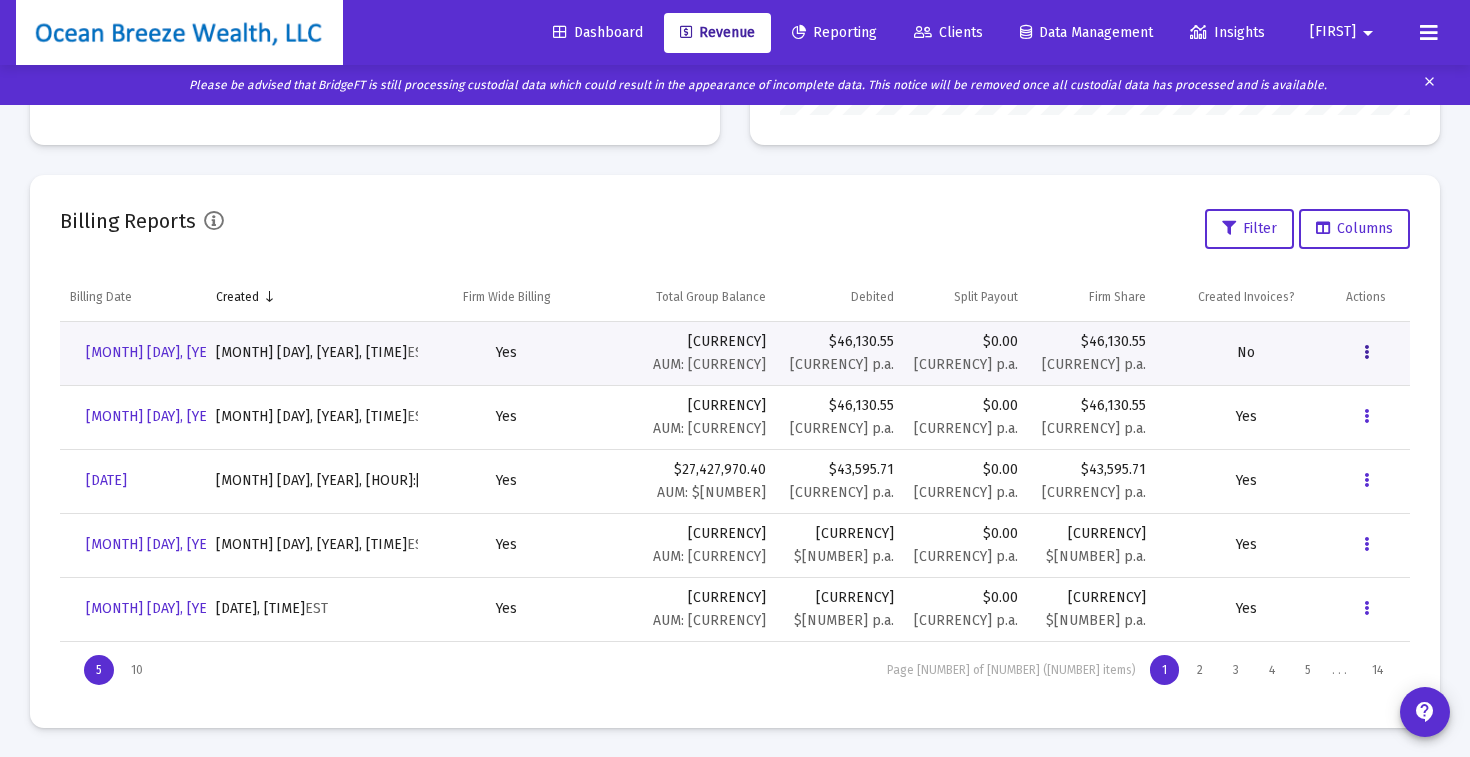 scroll, scrollTop: 0, scrollLeft: 0, axis: both 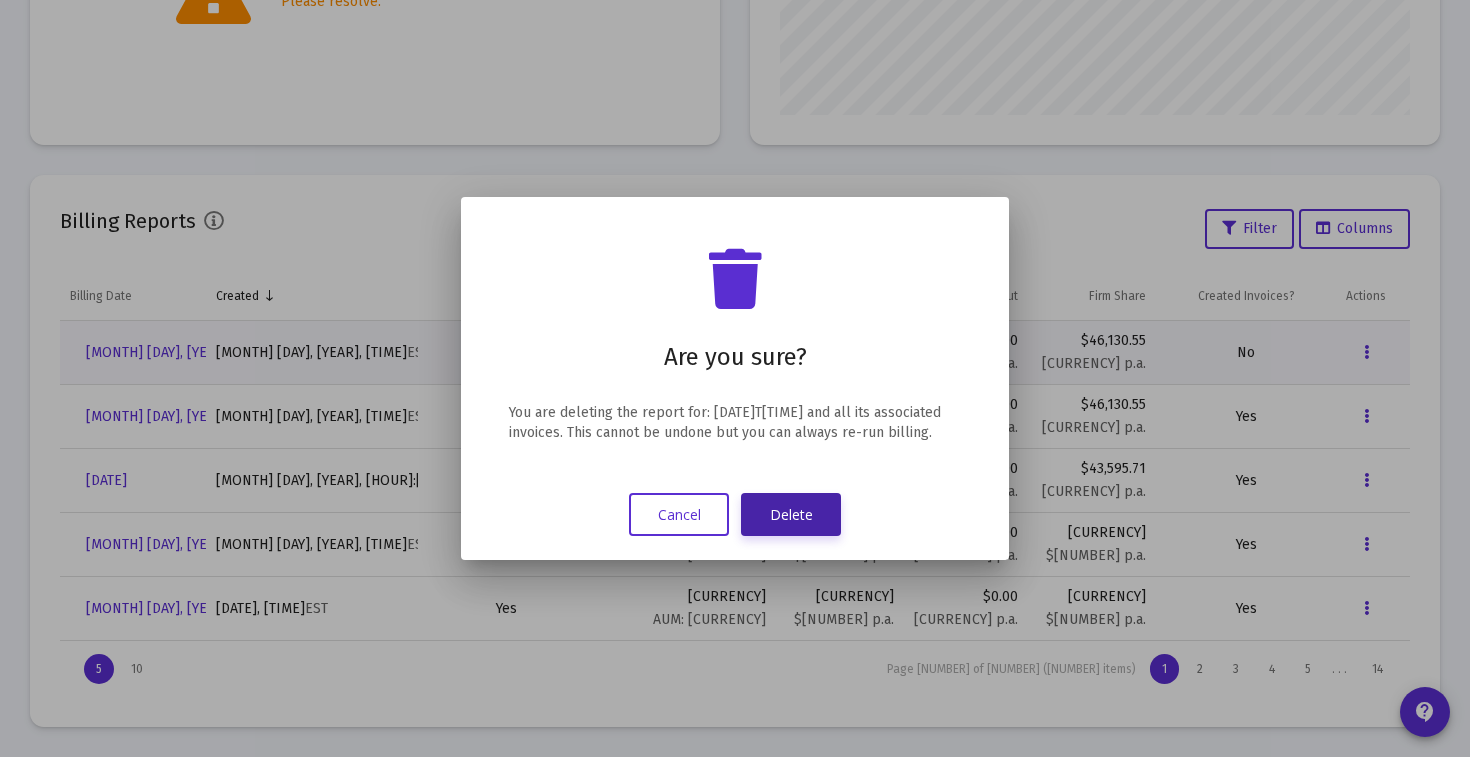 click on "Delete" at bounding box center [791, 514] 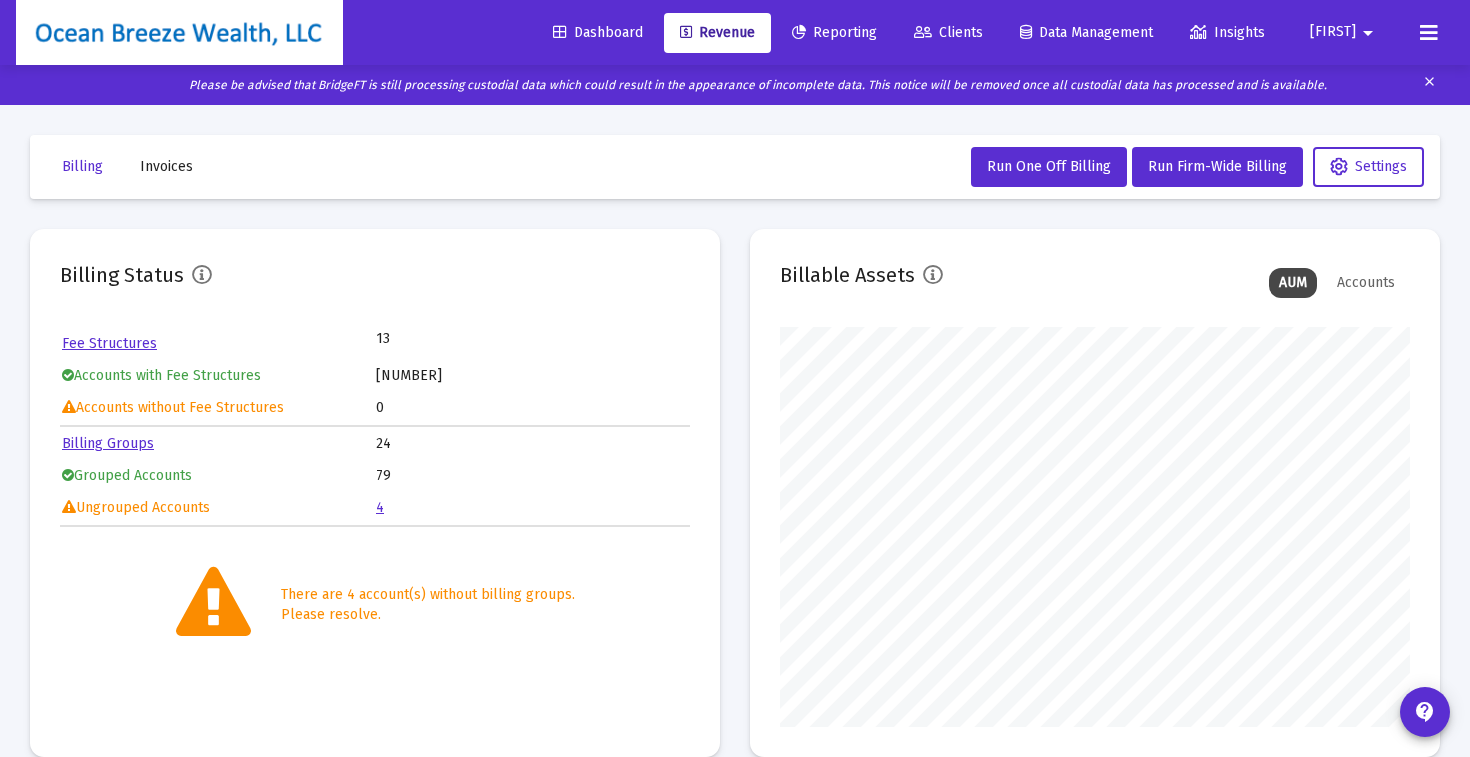 scroll, scrollTop: 612, scrollLeft: 0, axis: vertical 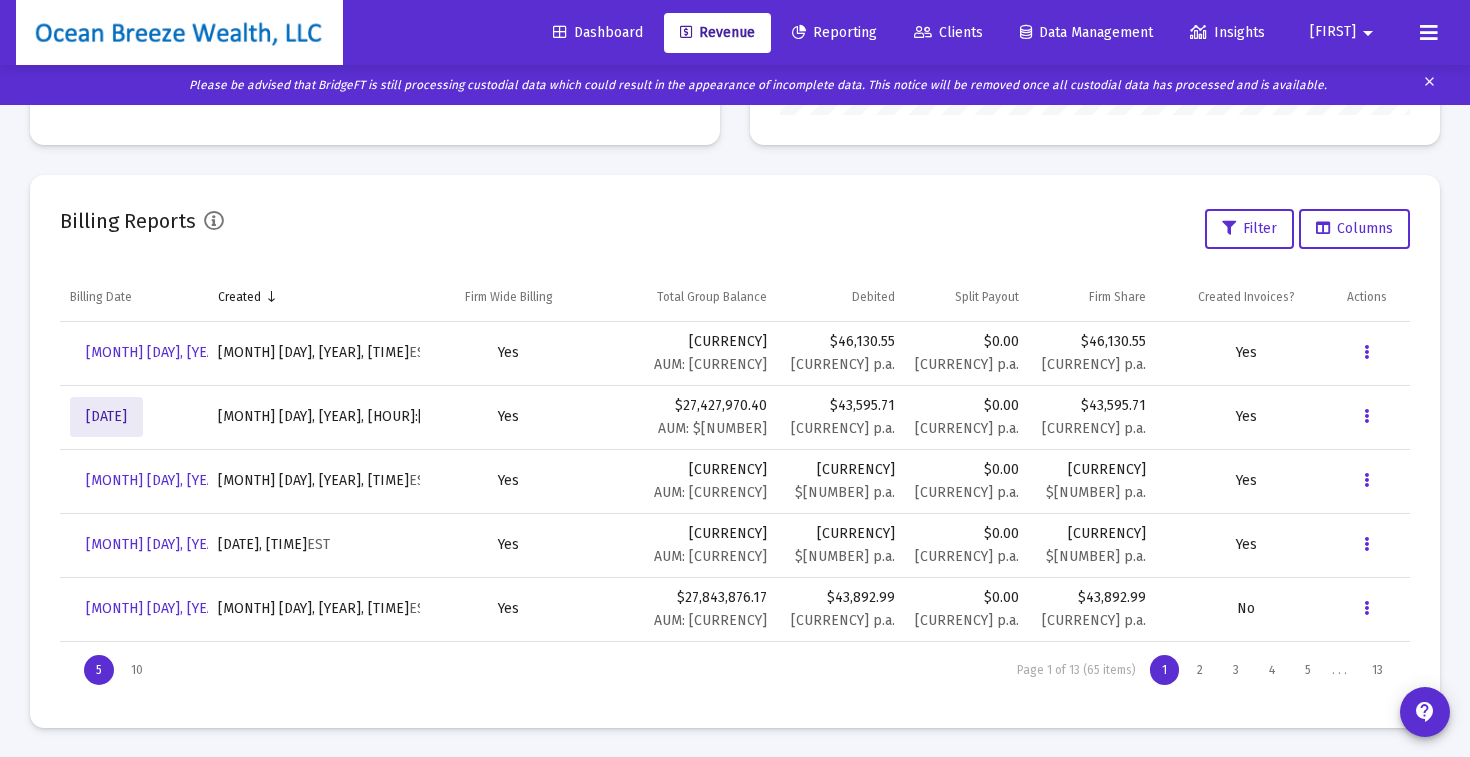 click on "[DATE]" at bounding box center (106, 416) 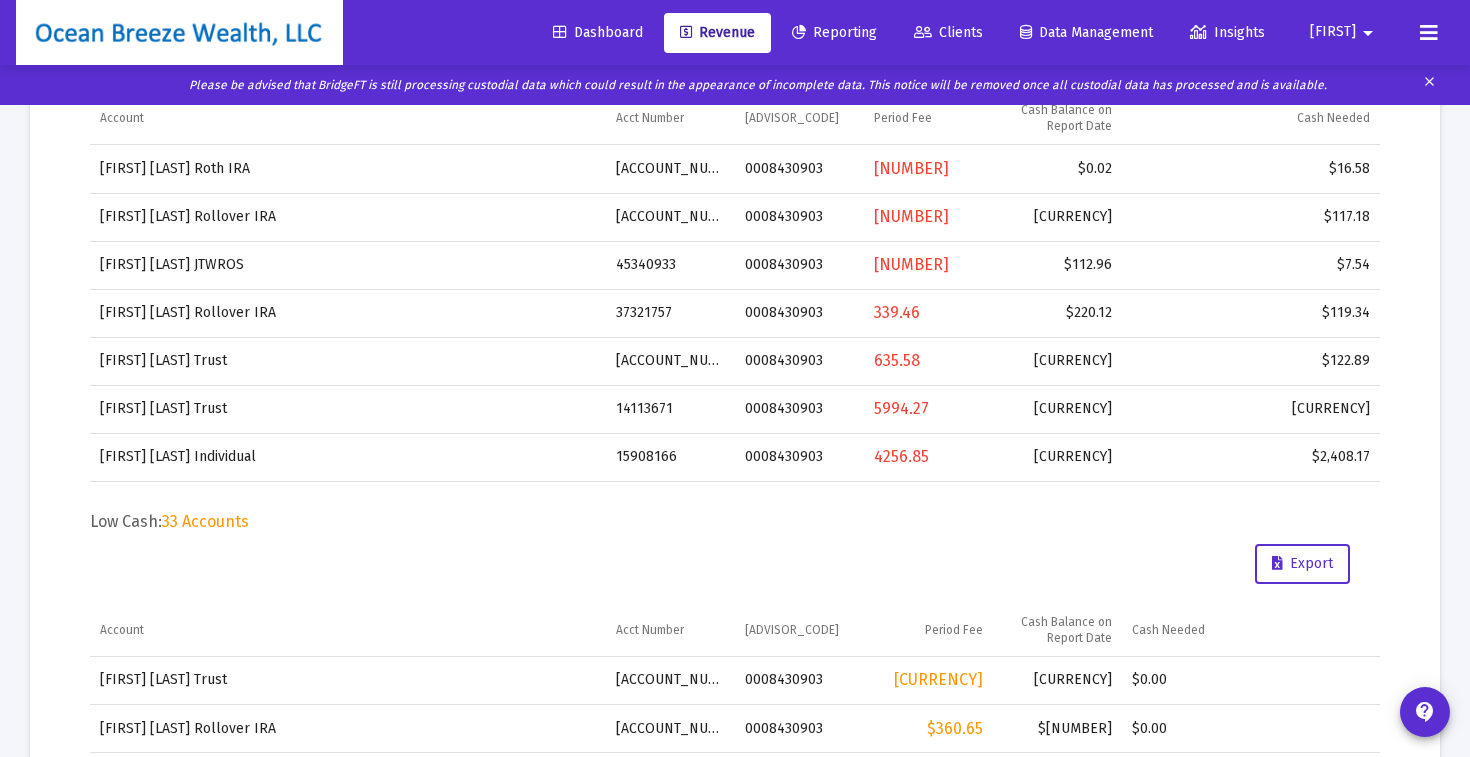 scroll, scrollTop: 0, scrollLeft: 0, axis: both 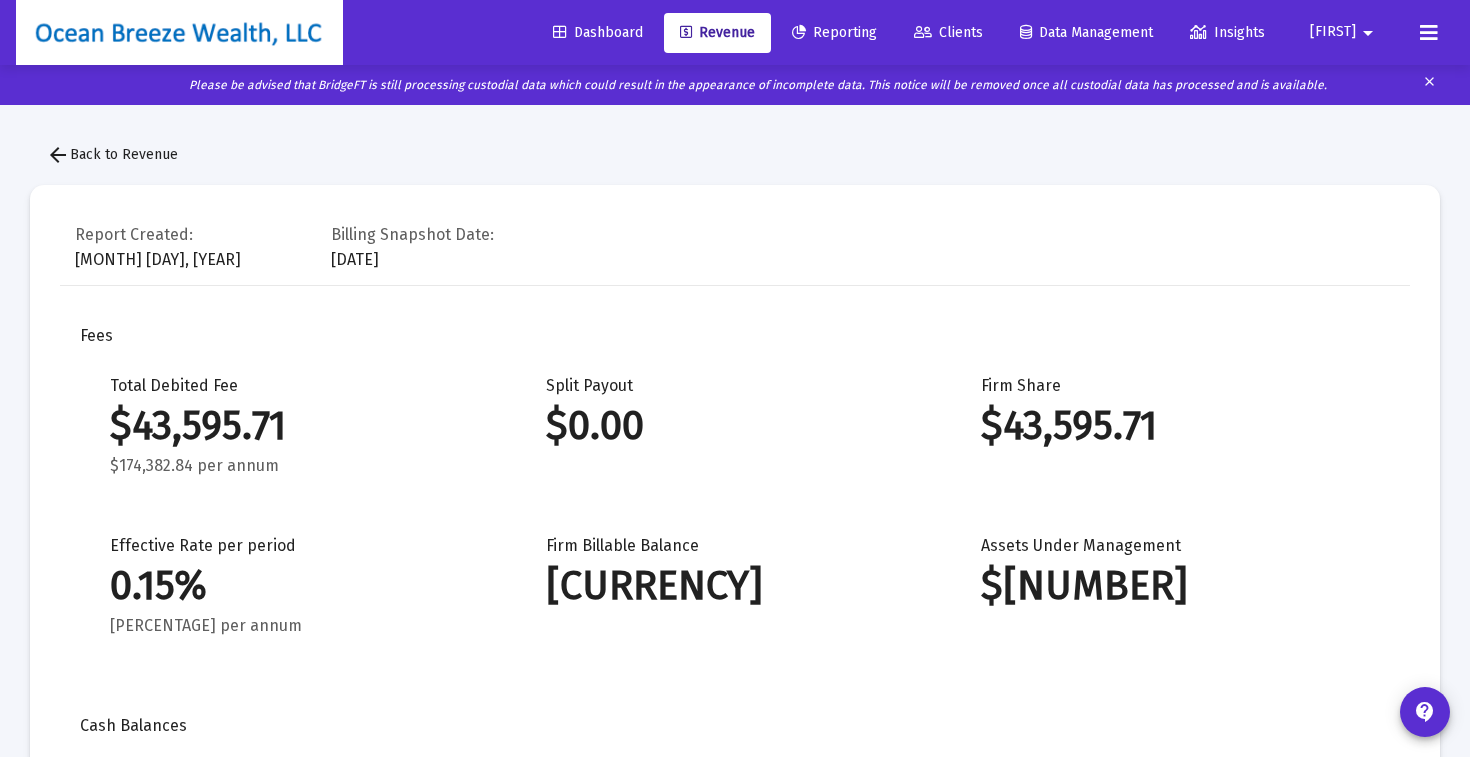 click on "arrow_back" at bounding box center [58, 155] 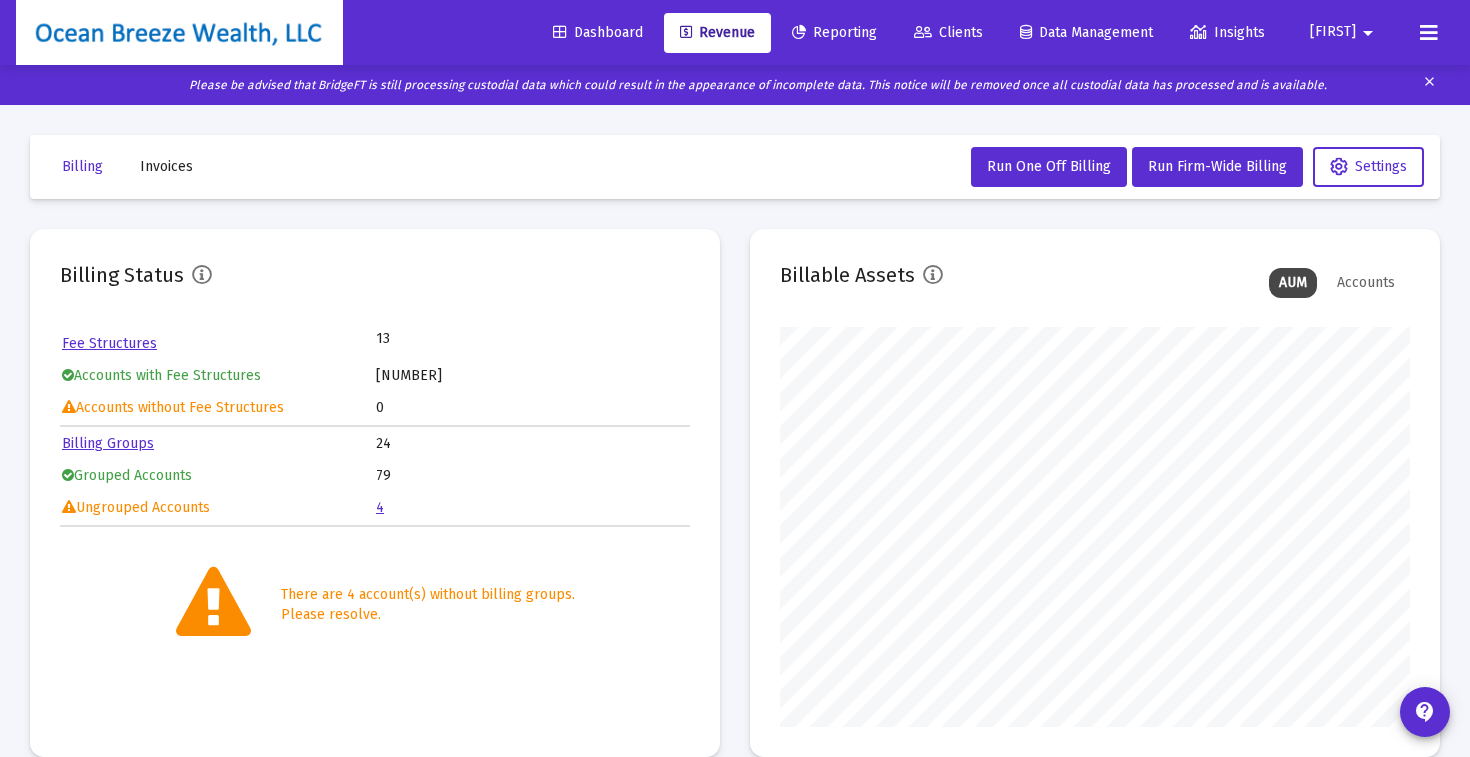scroll, scrollTop: 999600, scrollLeft: 999370, axis: both 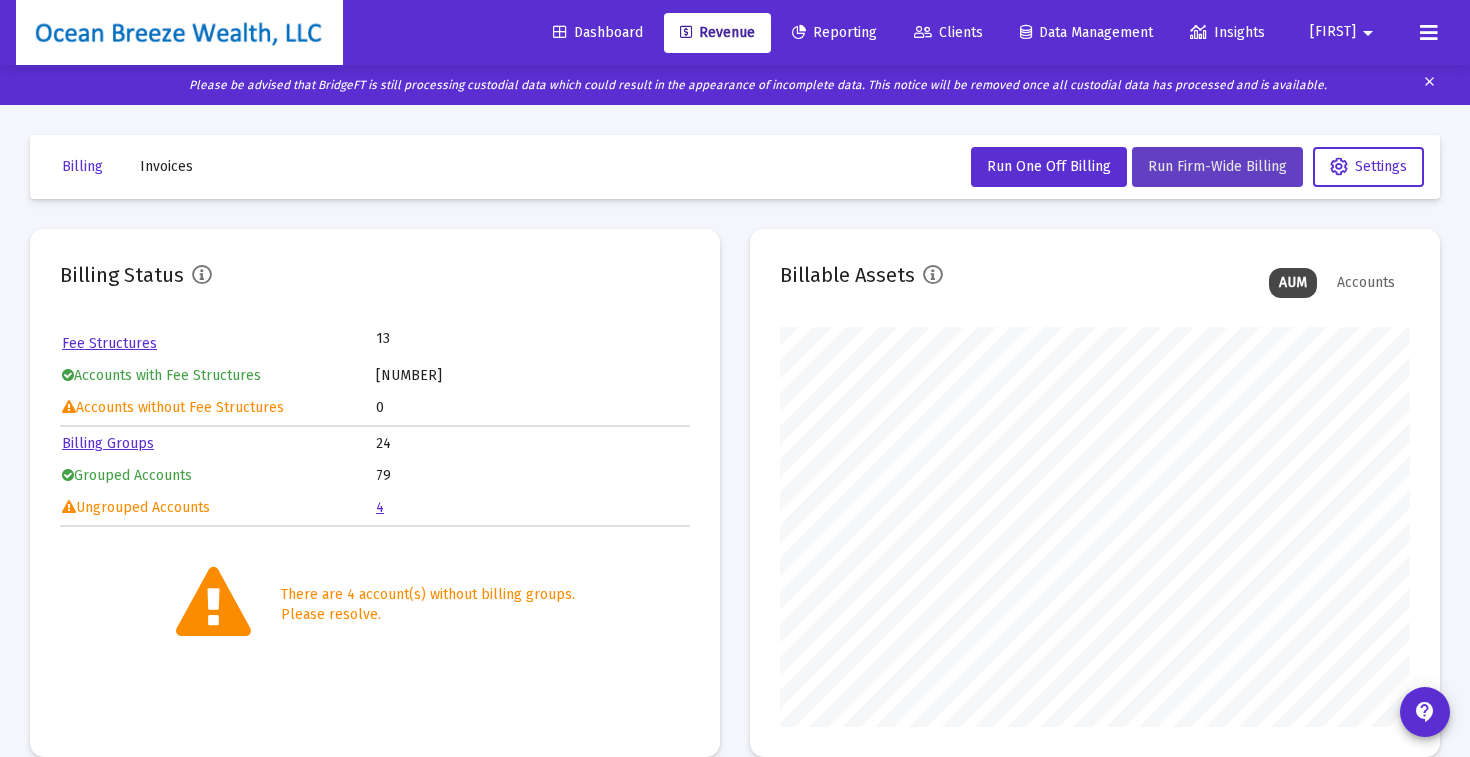click on "Run Firm-Wide Billing" at bounding box center [1217, 167] 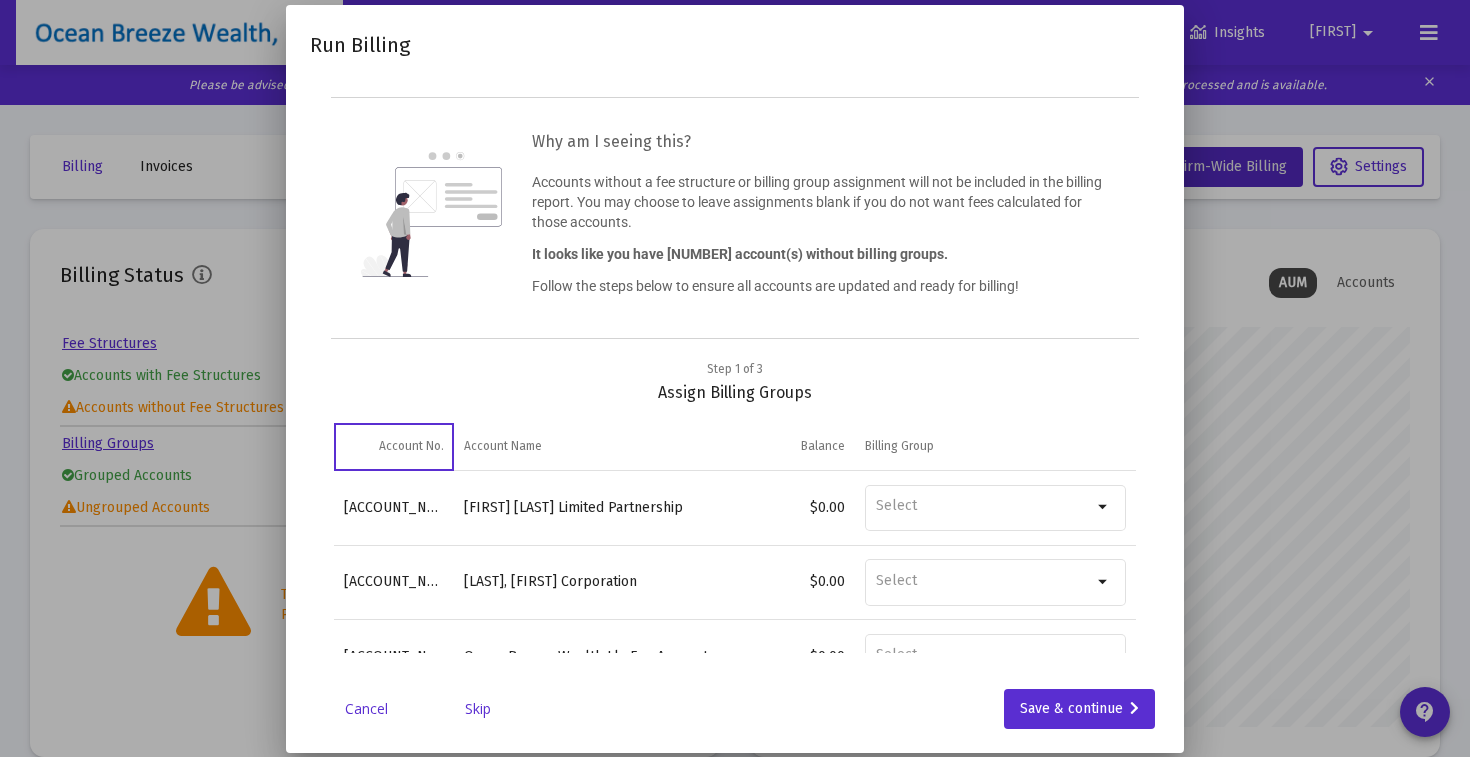 scroll, scrollTop: 47, scrollLeft: 0, axis: vertical 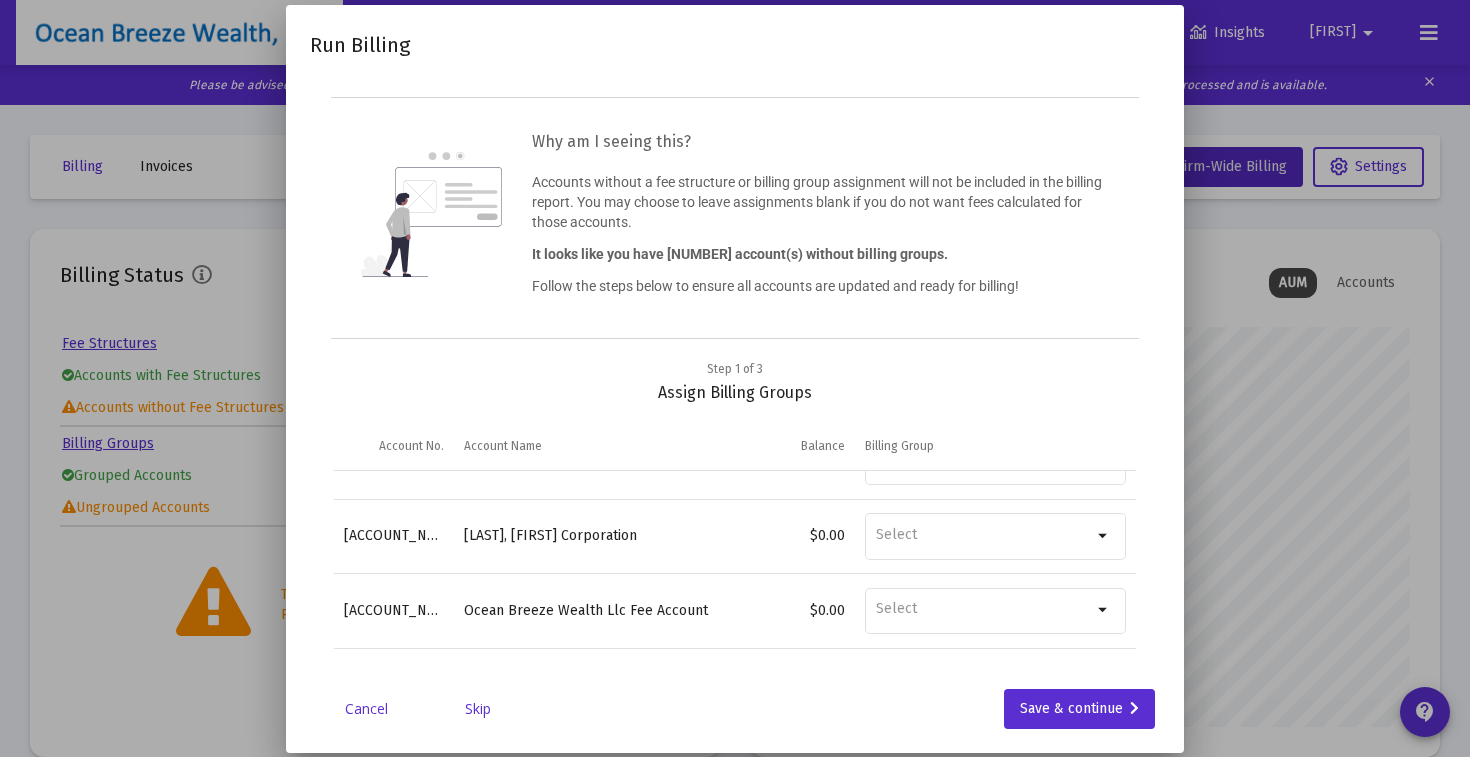 click on "Skip" at bounding box center (478, 709) 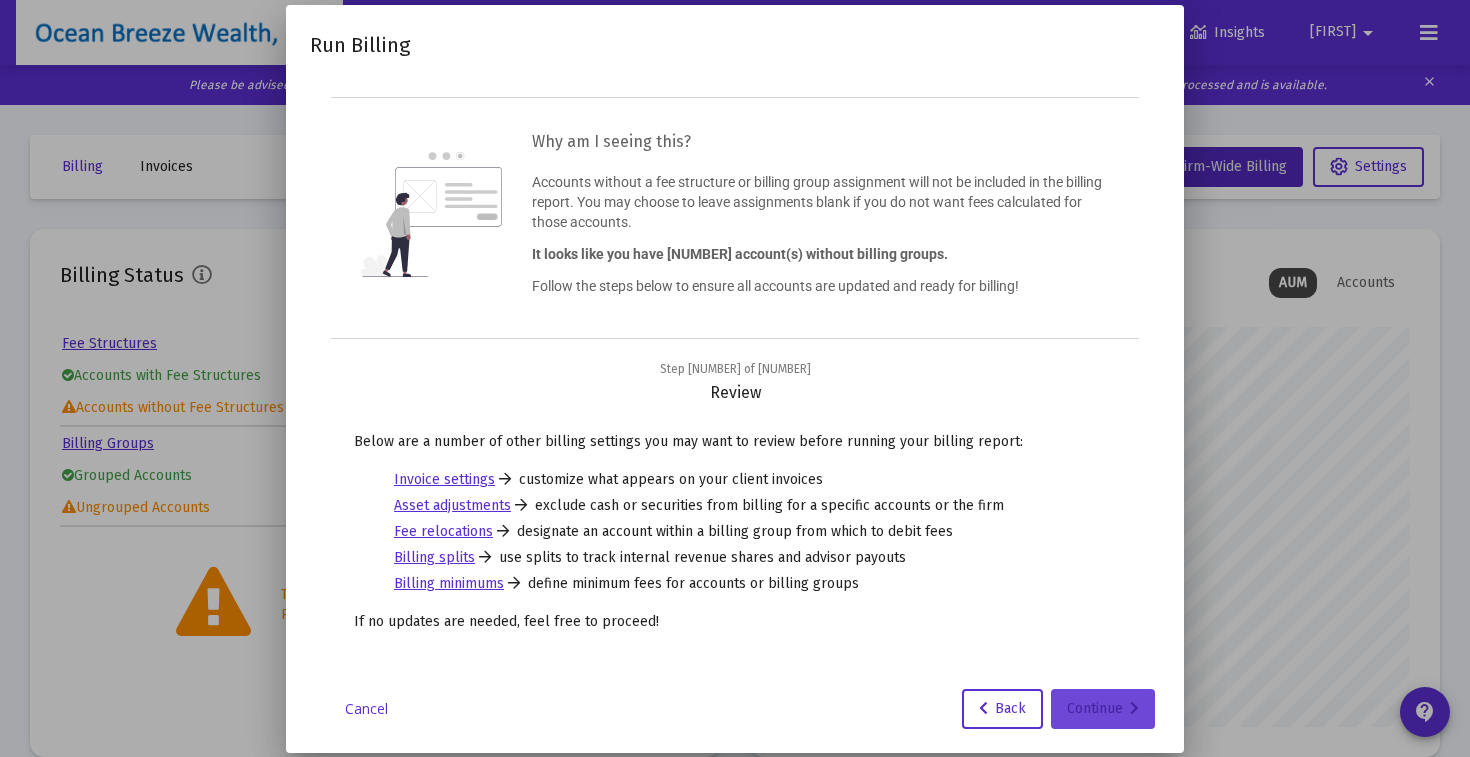 click on "Continue" at bounding box center (1103, 709) 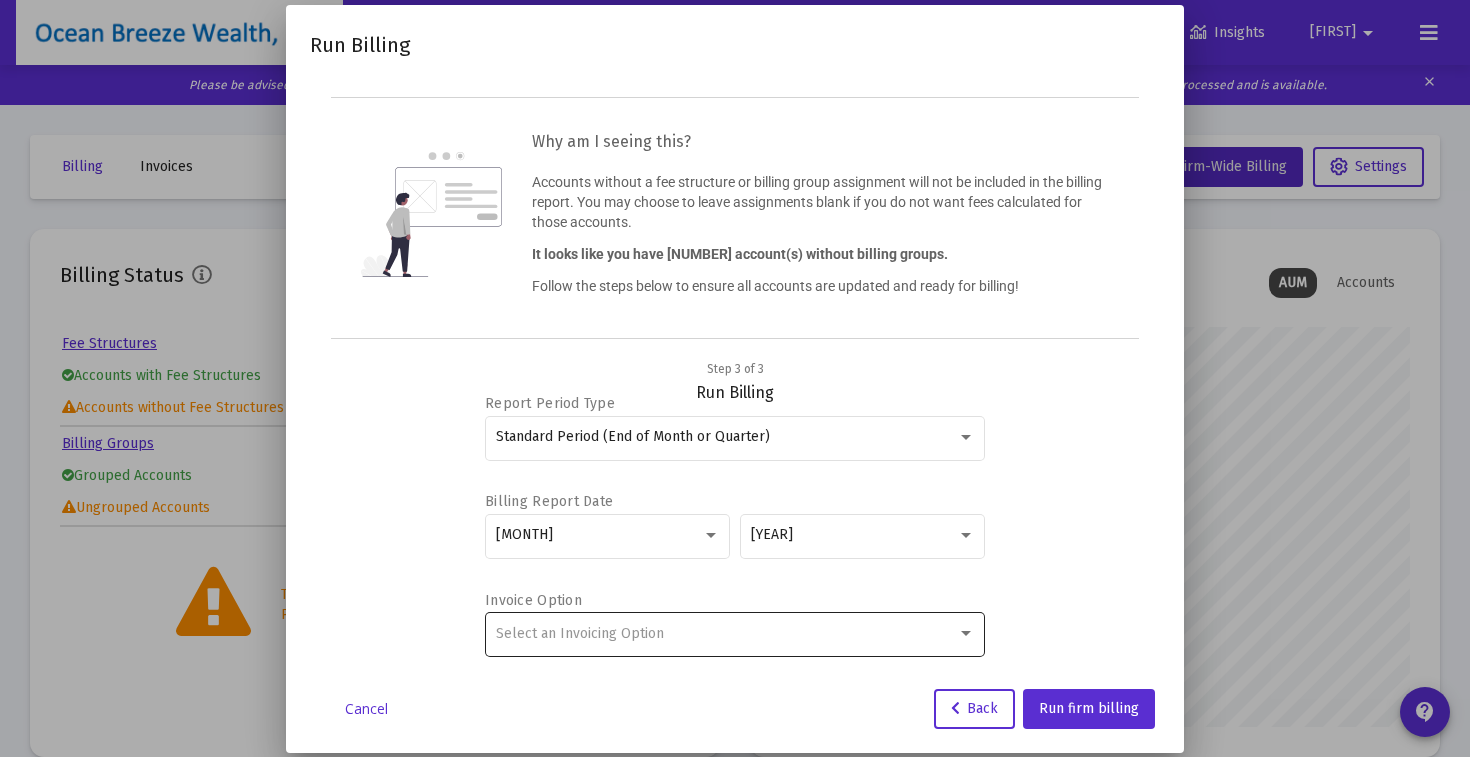 click on "Select an Invoicing Option" at bounding box center (580, 633) 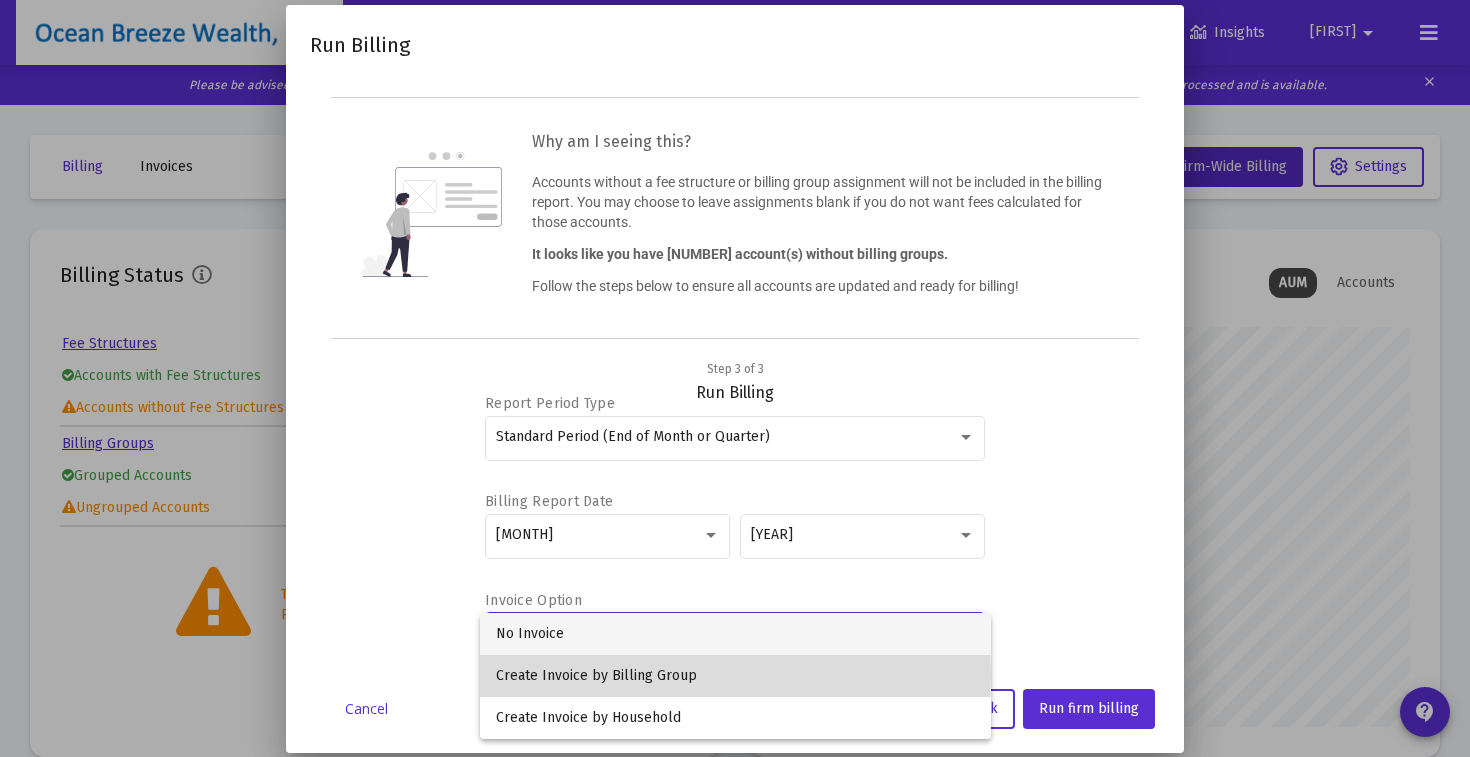 click on "Create Invoice by Billing Group" at bounding box center [735, 676] 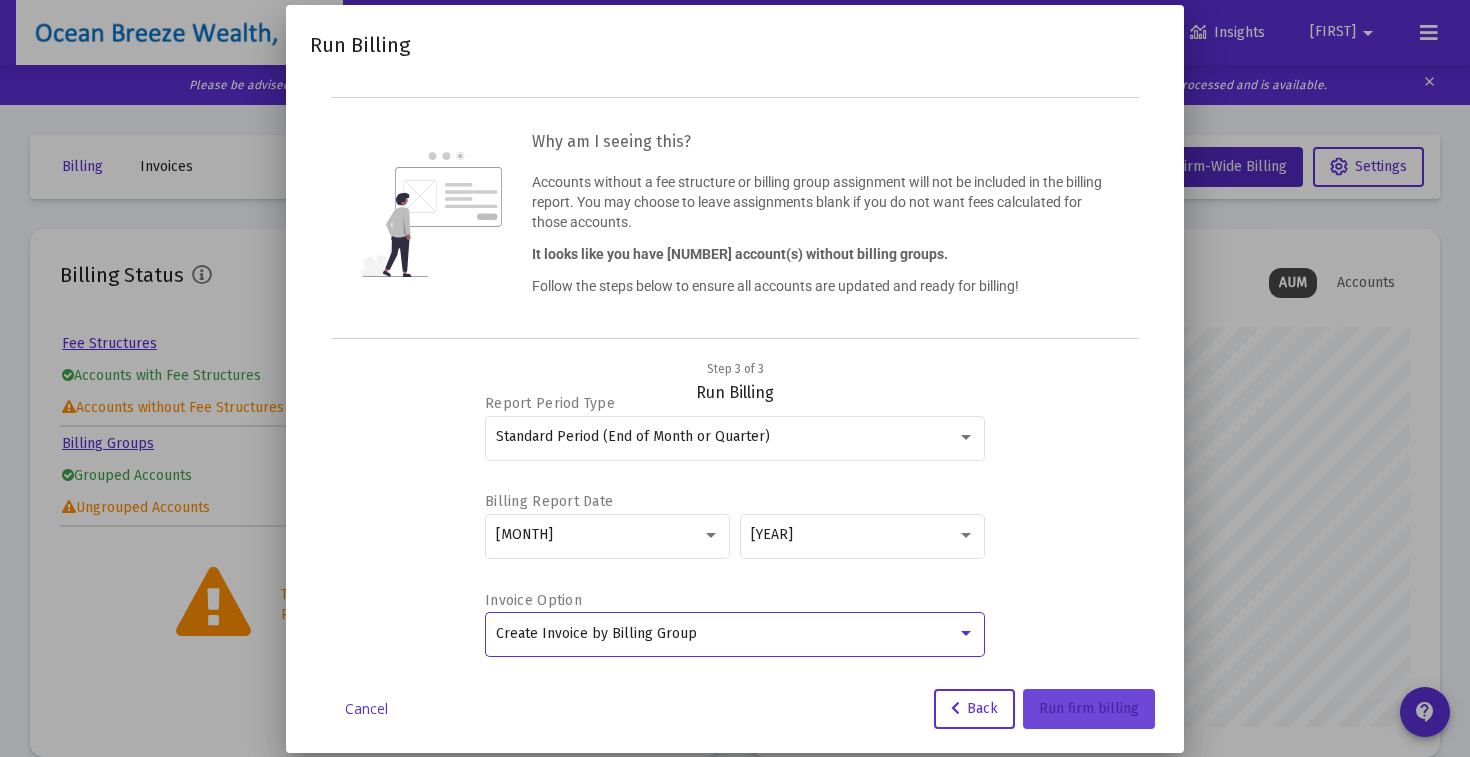 click on "Run firm billing" at bounding box center [1089, 708] 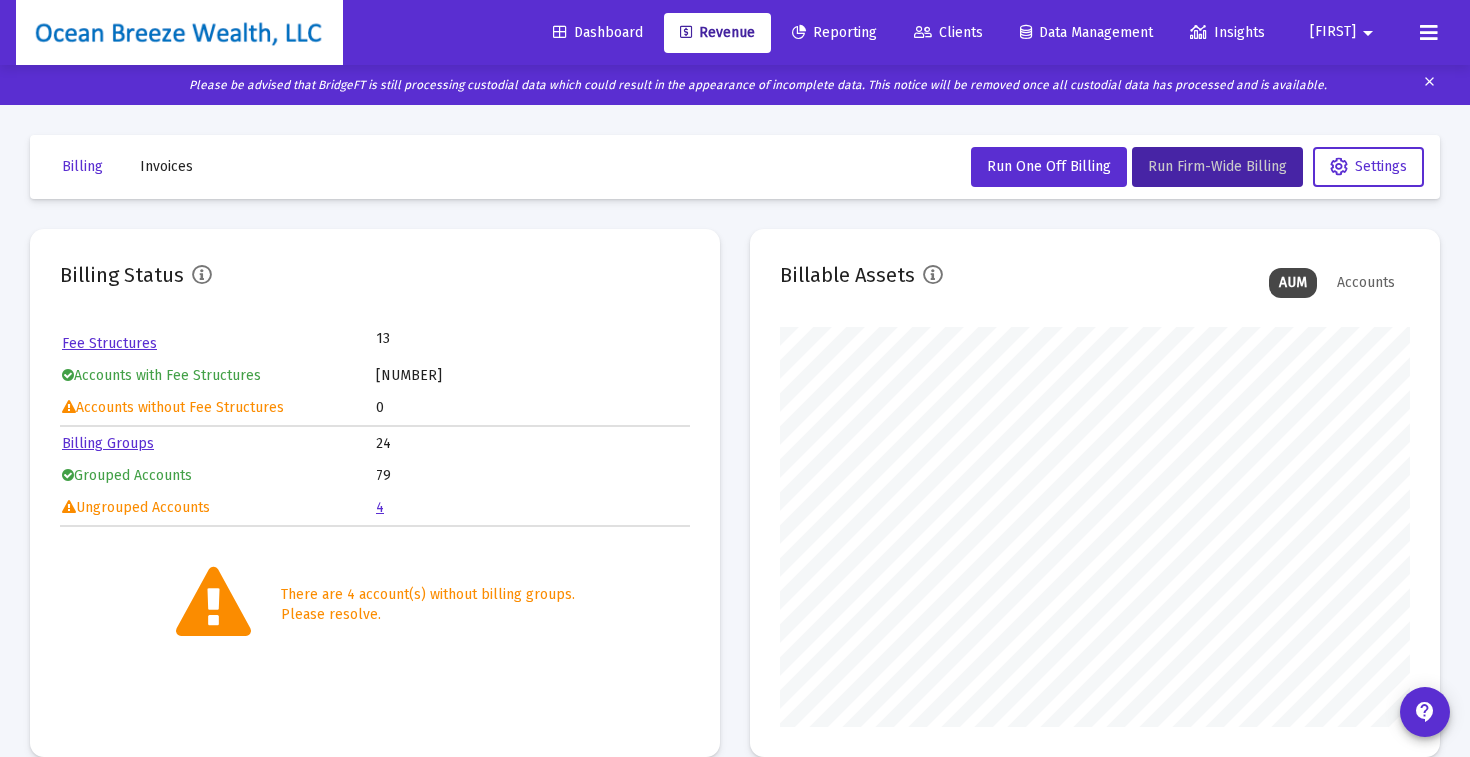 click on "Billing Status  Fee Structures   13     Accounts with Fee Structures   83     Accounts without Fee Structures   0   Billing Groups   24     Grouped Accounts   79     Ungrouped Accounts   4  There are 4 account(s) without billing groups. Please resolve. Billable Assets AUM Accounts" at bounding box center [735, 493] 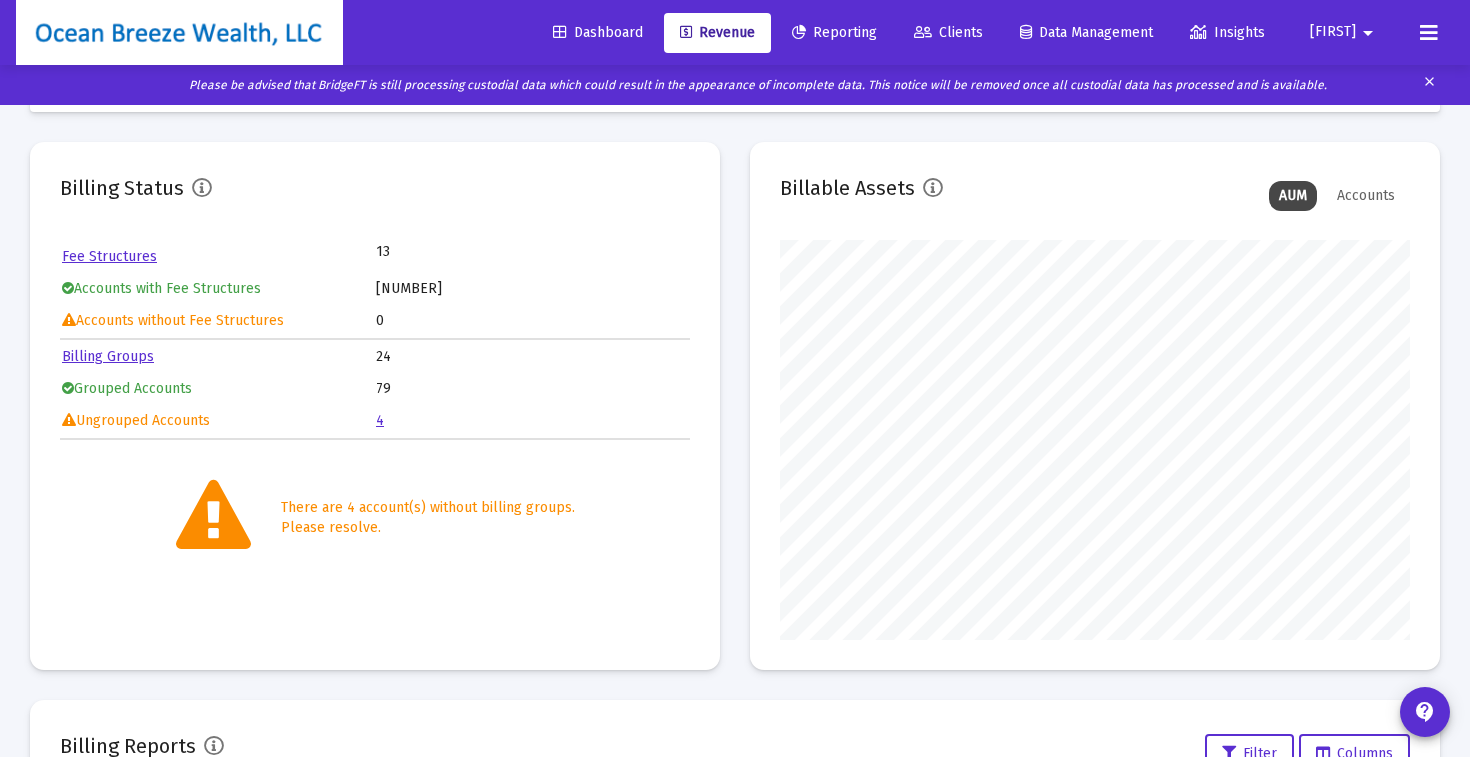 scroll, scrollTop: 0, scrollLeft: 0, axis: both 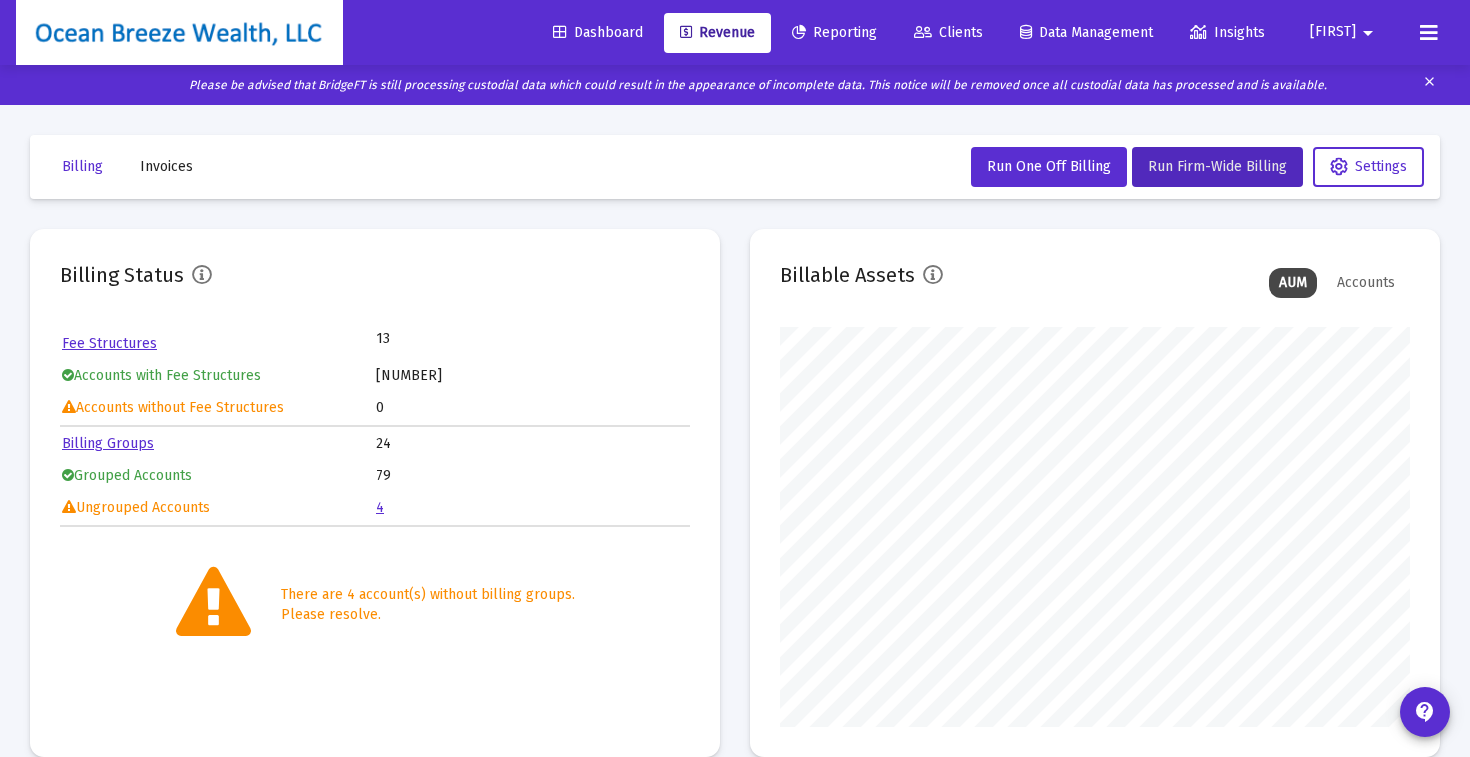click on "Dashboard" at bounding box center (598, 32) 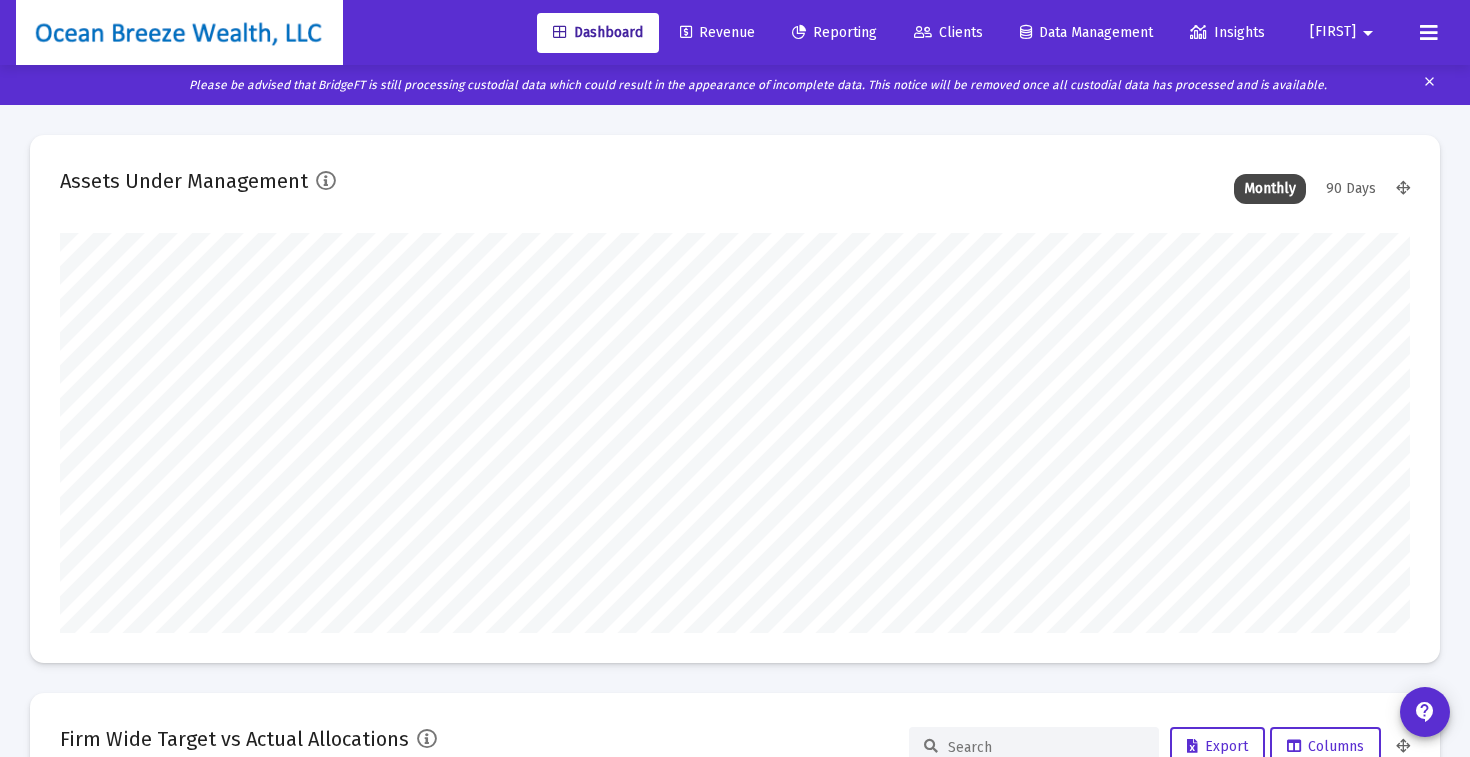 scroll, scrollTop: 999600, scrollLeft: 998650, axis: both 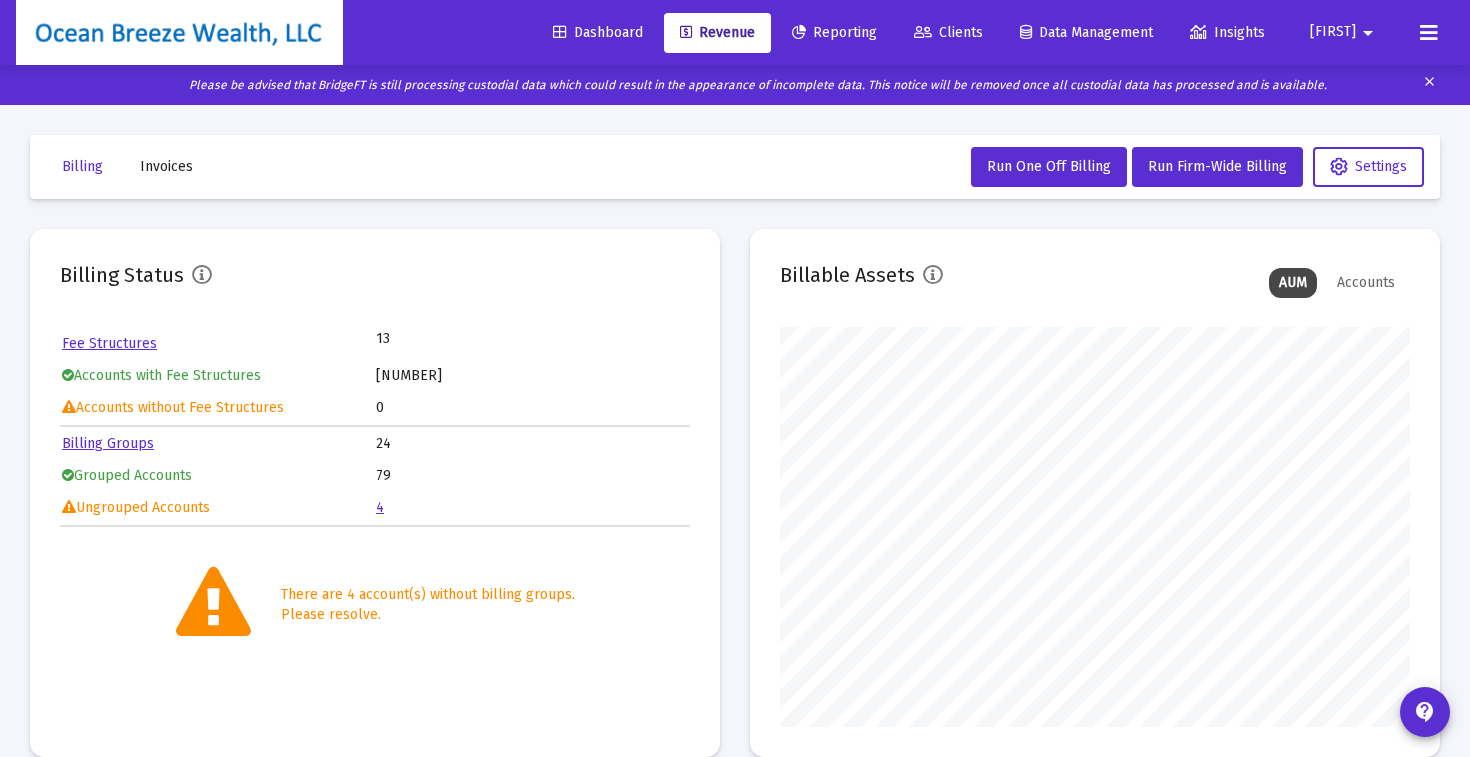 click on "Billing Status  Fee Structures   13     Accounts with Fee Structures   83     Accounts without Fee Structures   0   Billing Groups   24     Grouped Accounts   79     Ungrouped Accounts   4  There are 4 account(s) without billing groups. Please resolve. Billable Assets AUM Accounts" at bounding box center [735, 493] 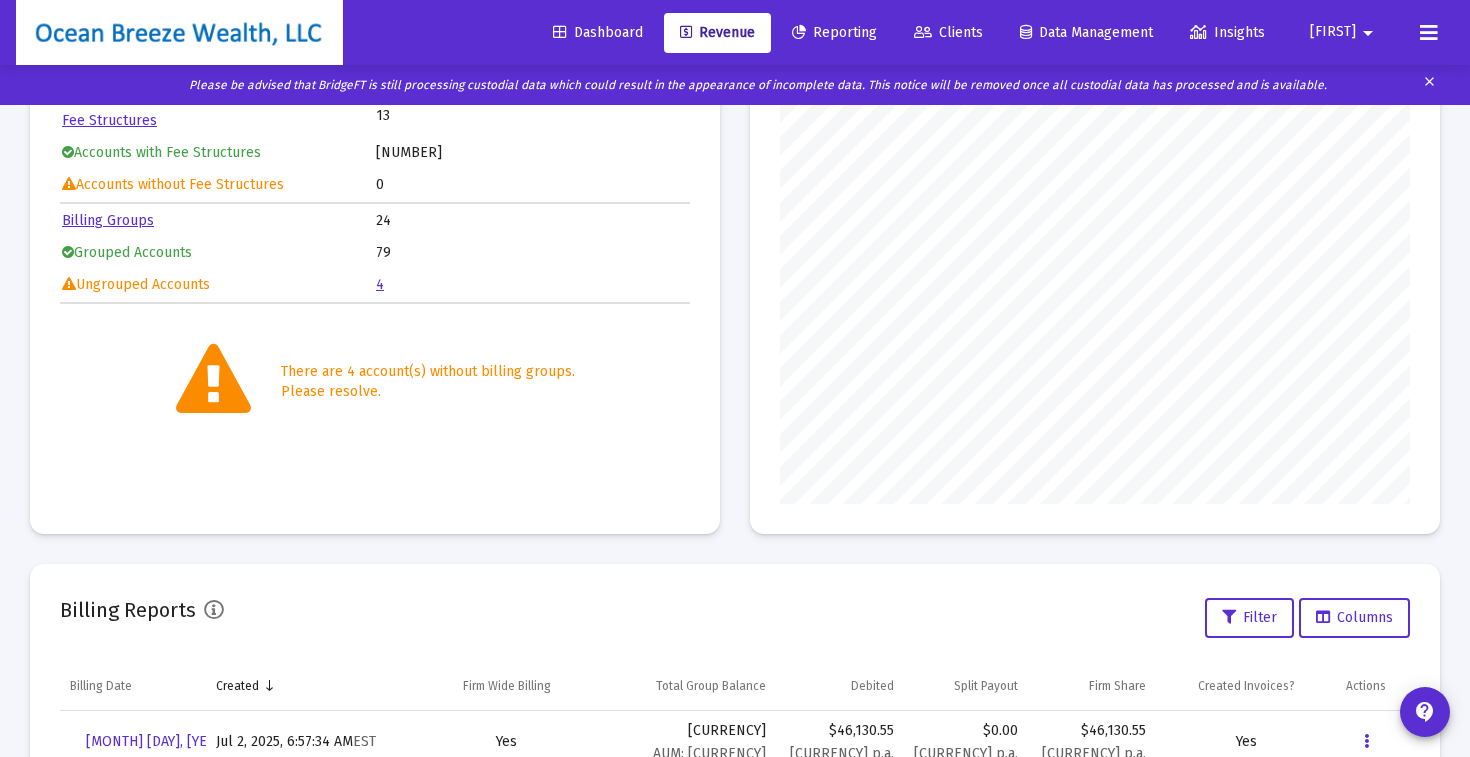 scroll, scrollTop: 383, scrollLeft: 0, axis: vertical 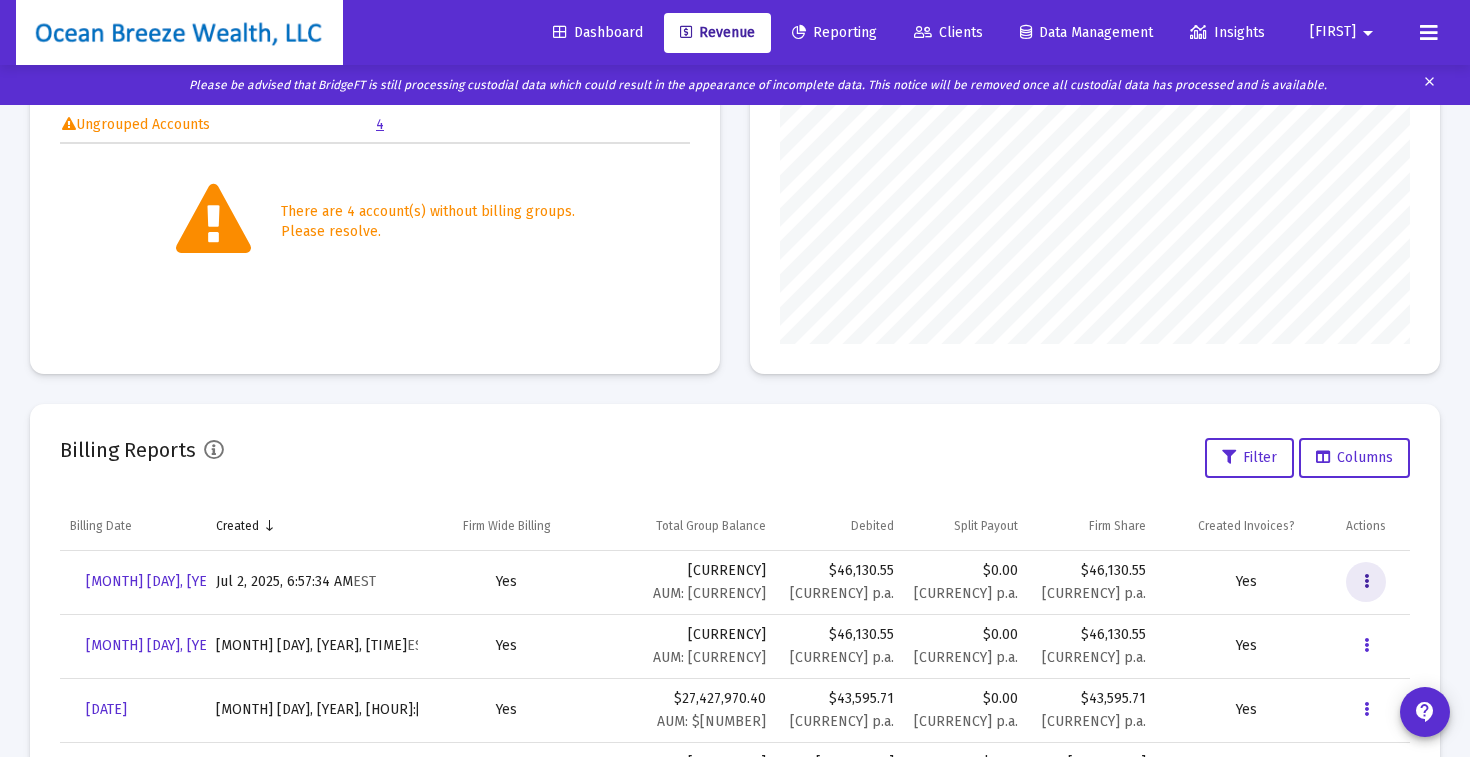 click at bounding box center [1366, 582] 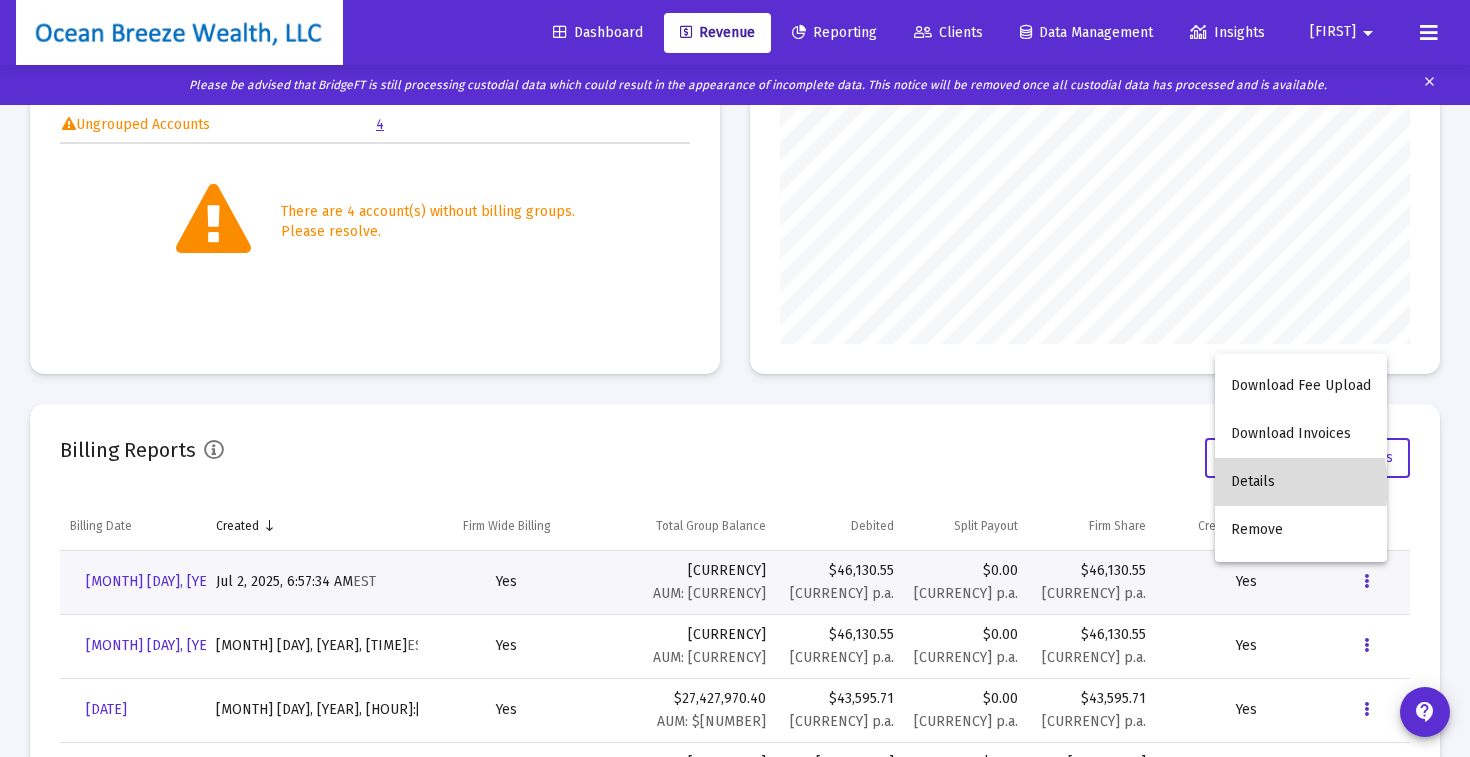 click on "Details" at bounding box center [1301, 482] 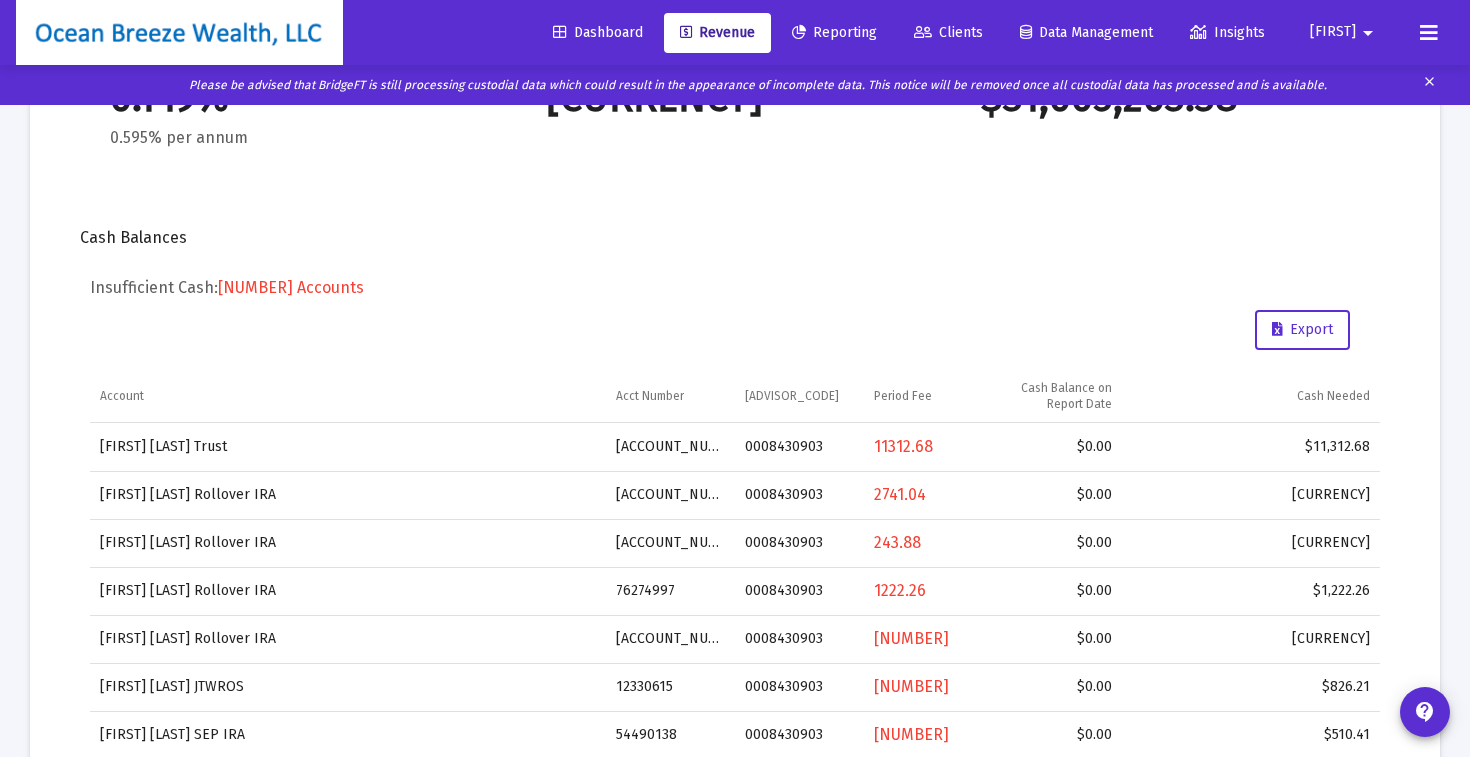 scroll, scrollTop: 533, scrollLeft: 0, axis: vertical 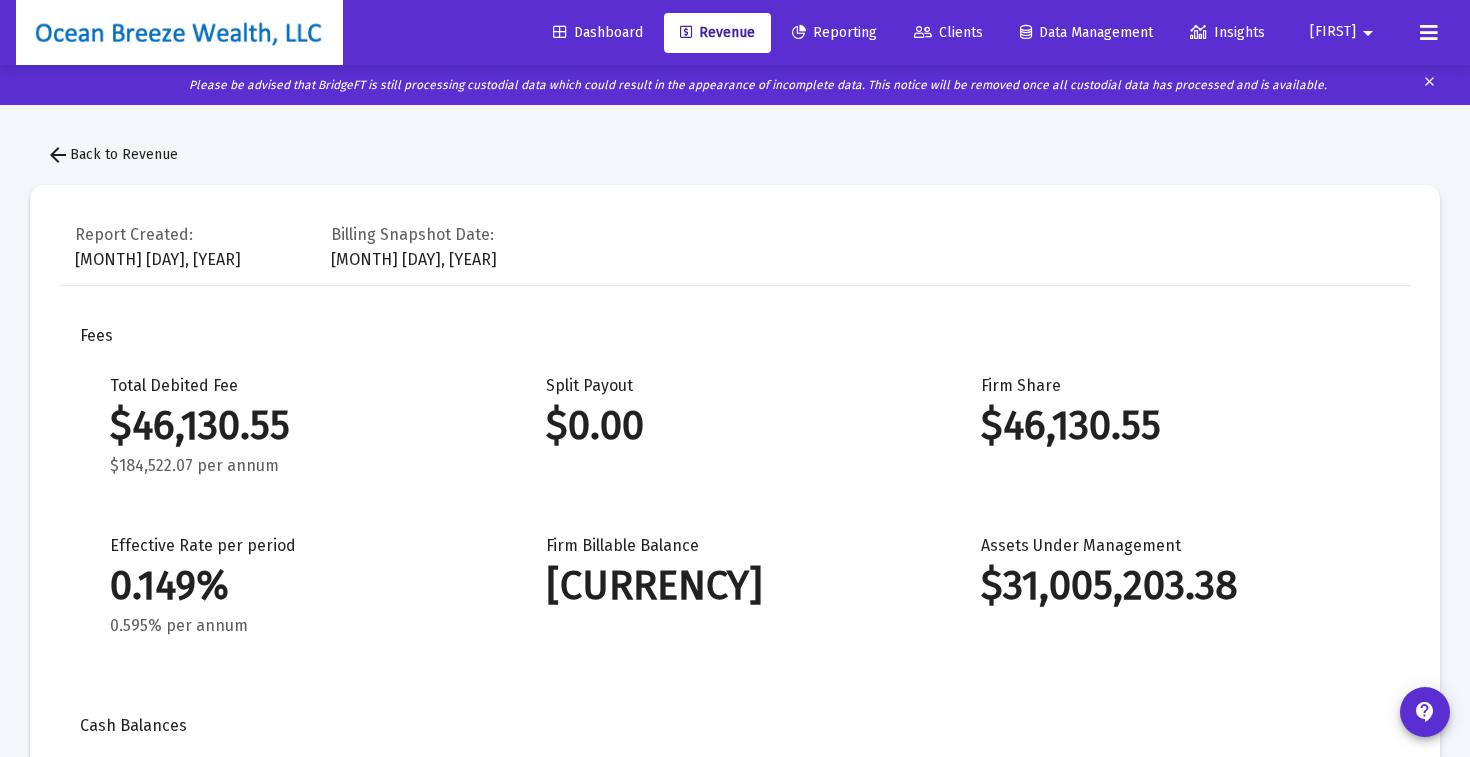 click on "Back to Revenue" at bounding box center (112, 154) 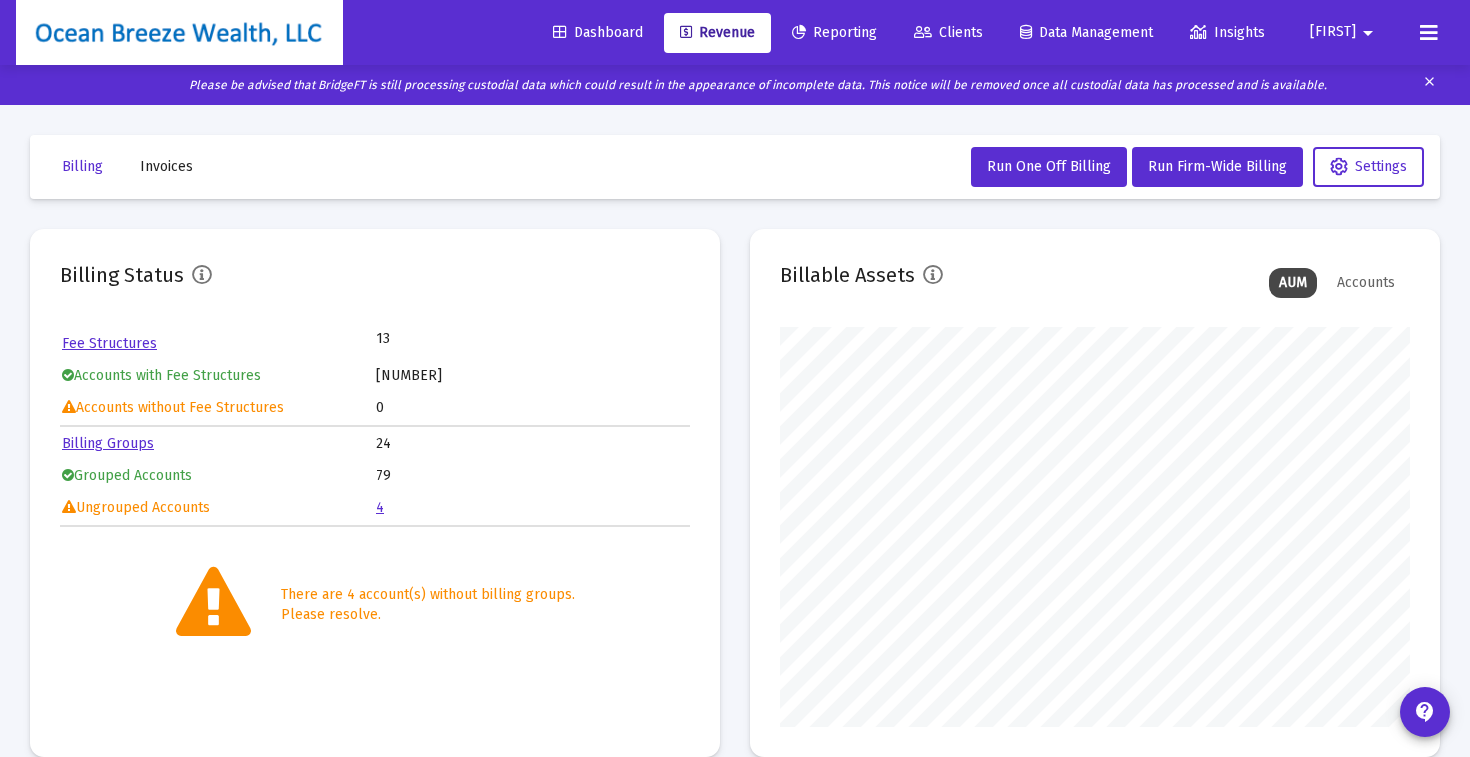 scroll, scrollTop: 999600, scrollLeft: 999370, axis: both 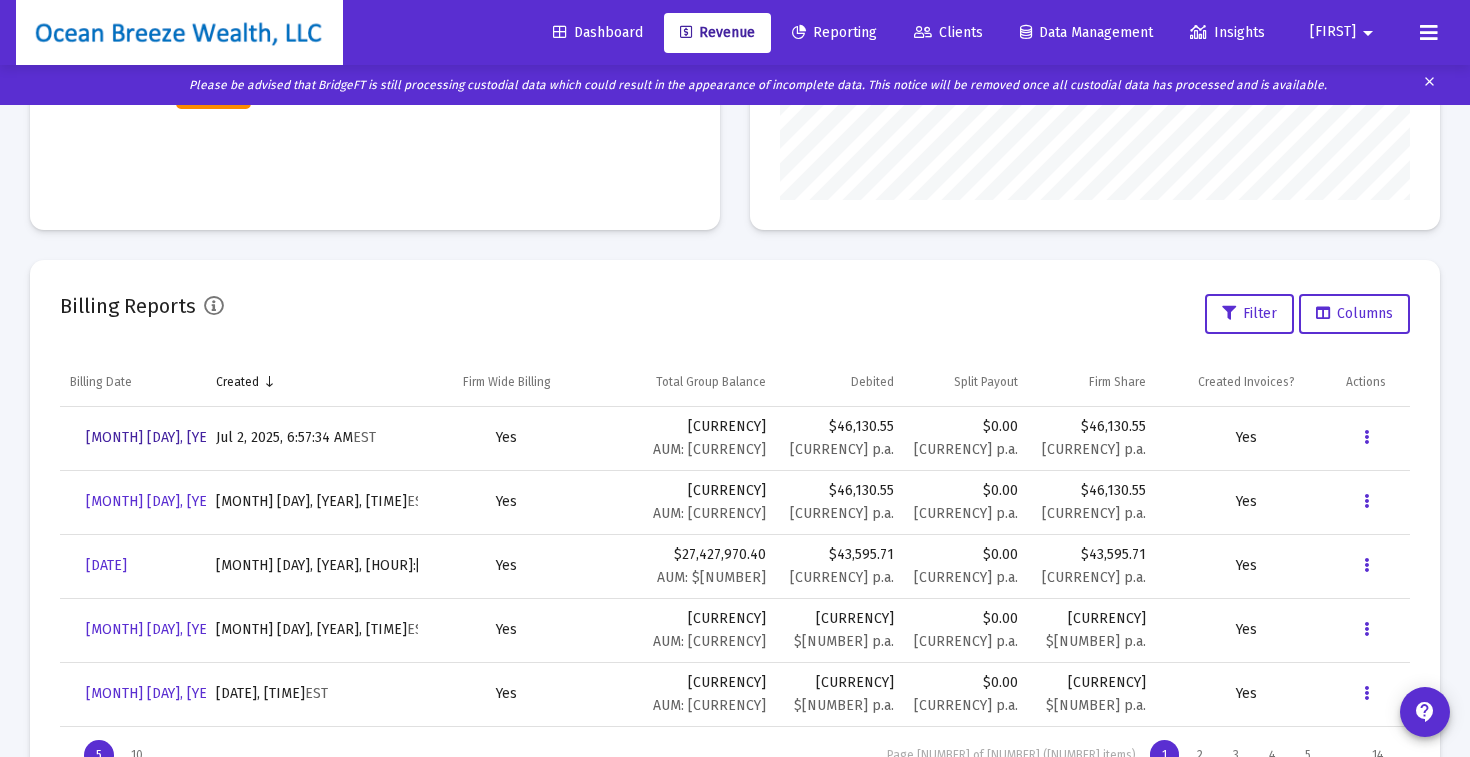 click on "[MONTH] [DAY], [YEAR]" at bounding box center (157, 437) 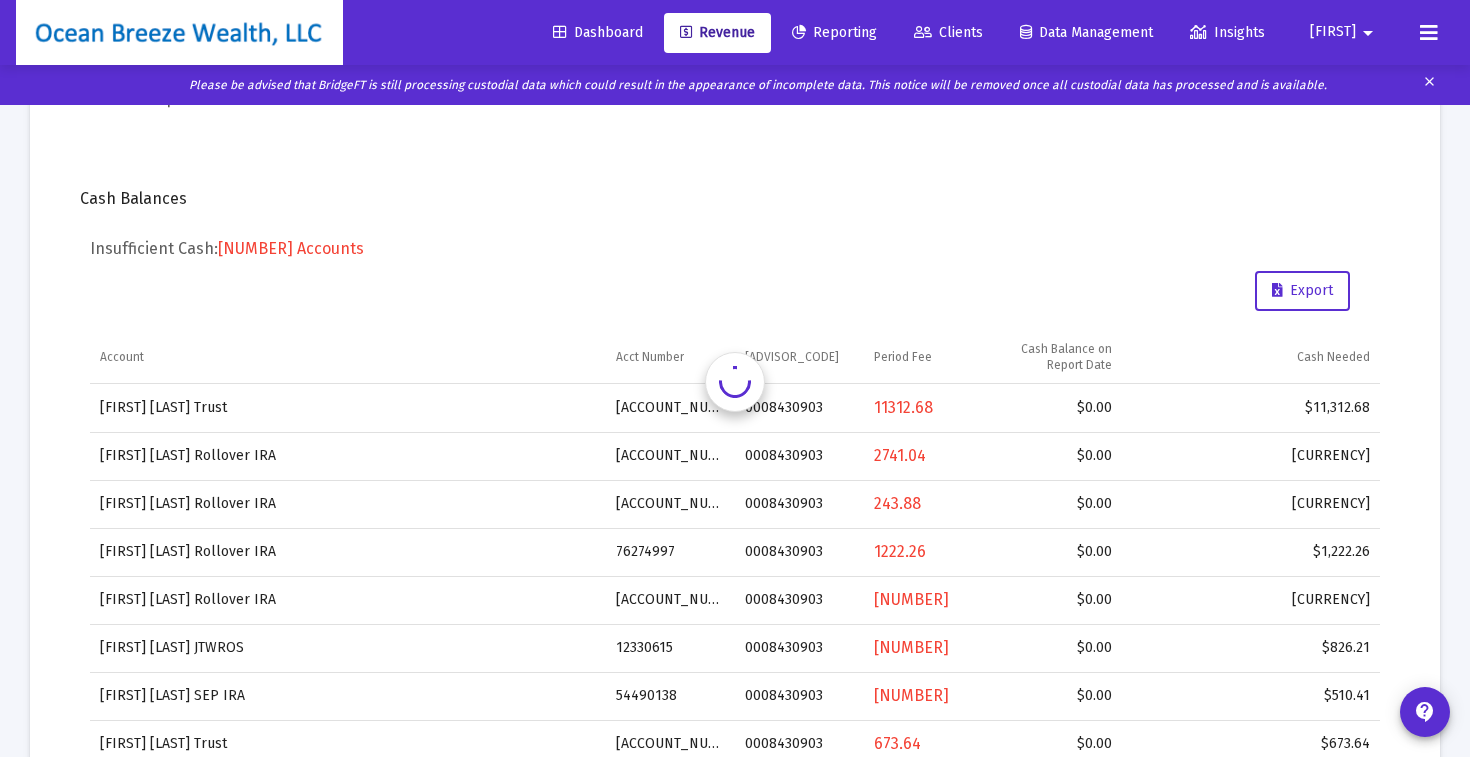 scroll, scrollTop: 0, scrollLeft: 0, axis: both 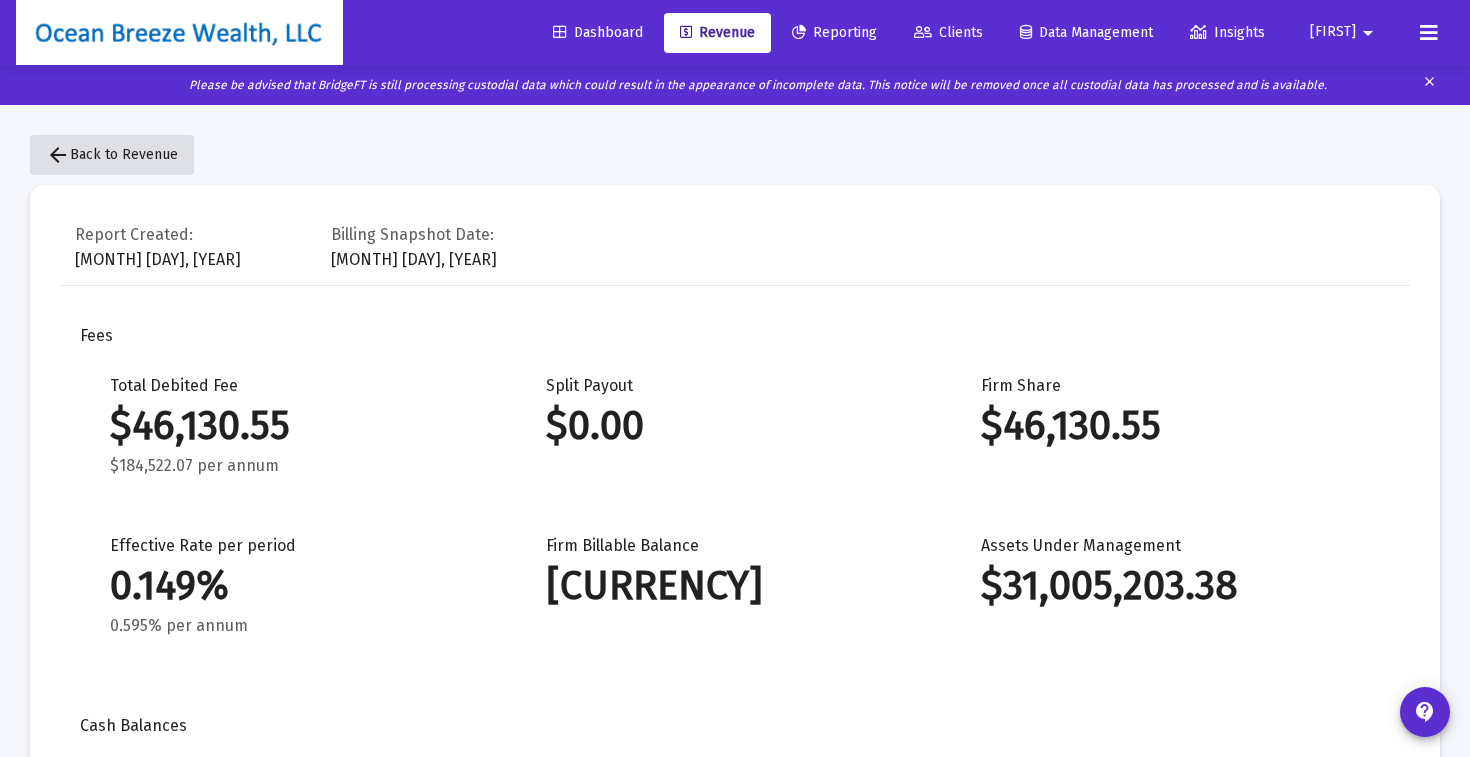 click on "Back to Revenue" at bounding box center [112, 154] 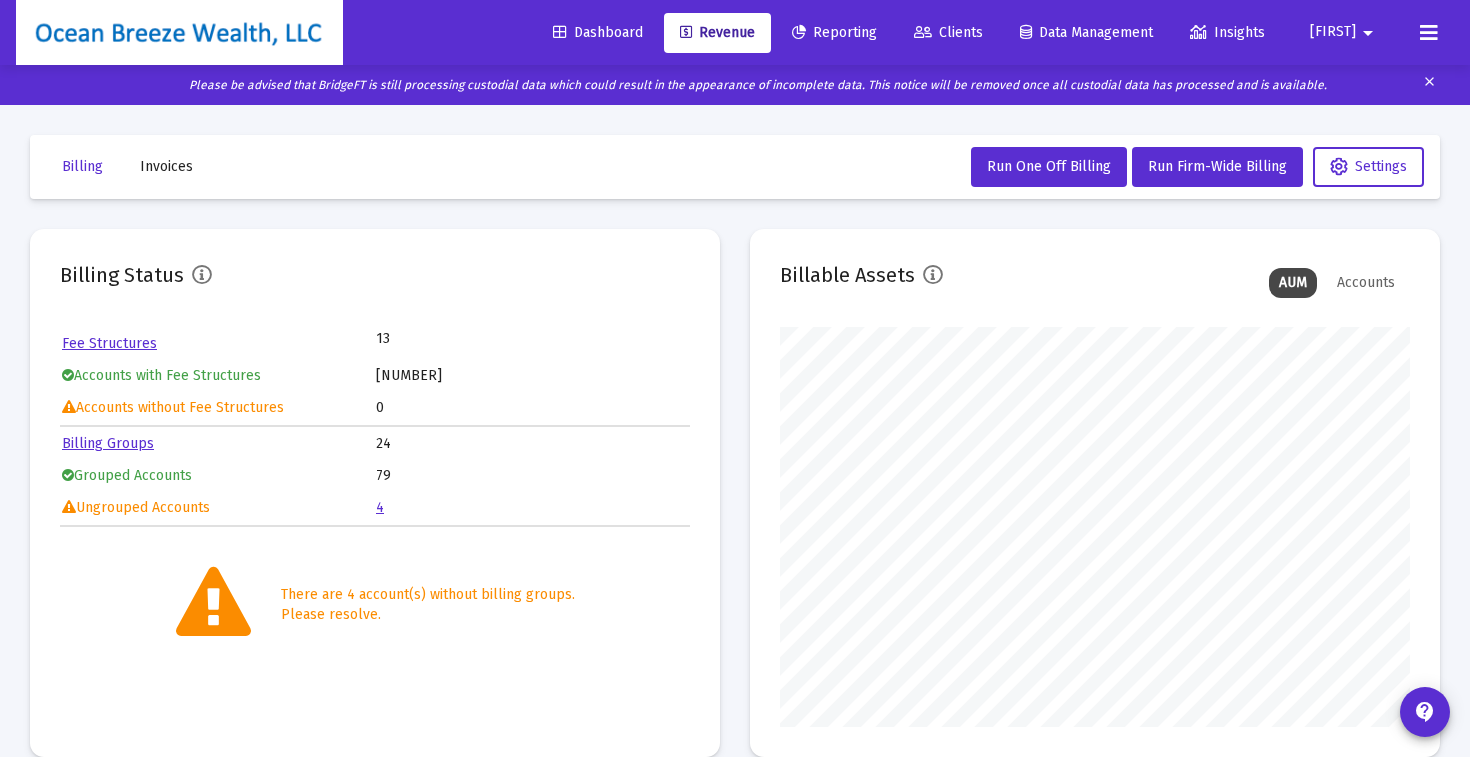 scroll, scrollTop: 999600, scrollLeft: 999370, axis: both 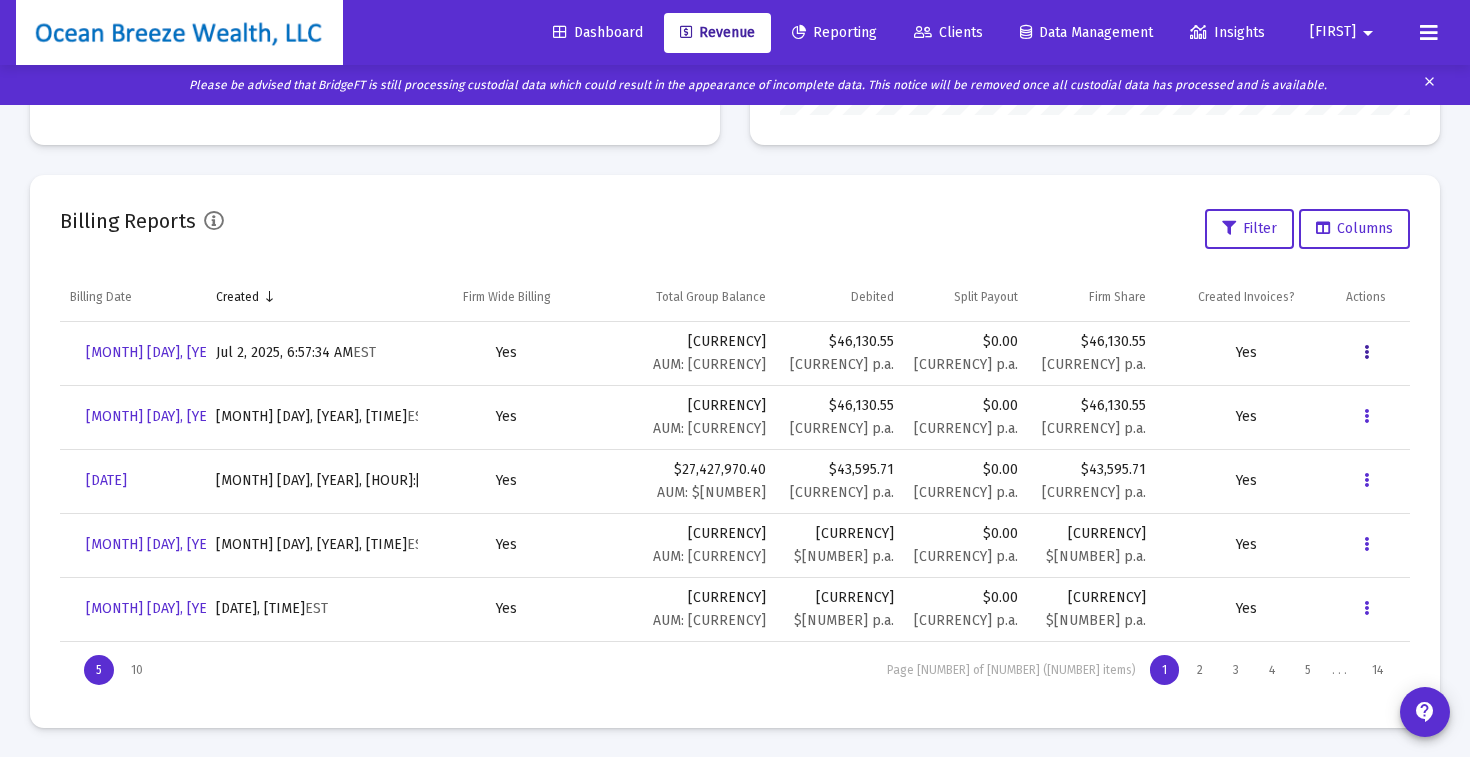 click at bounding box center [1366, 353] 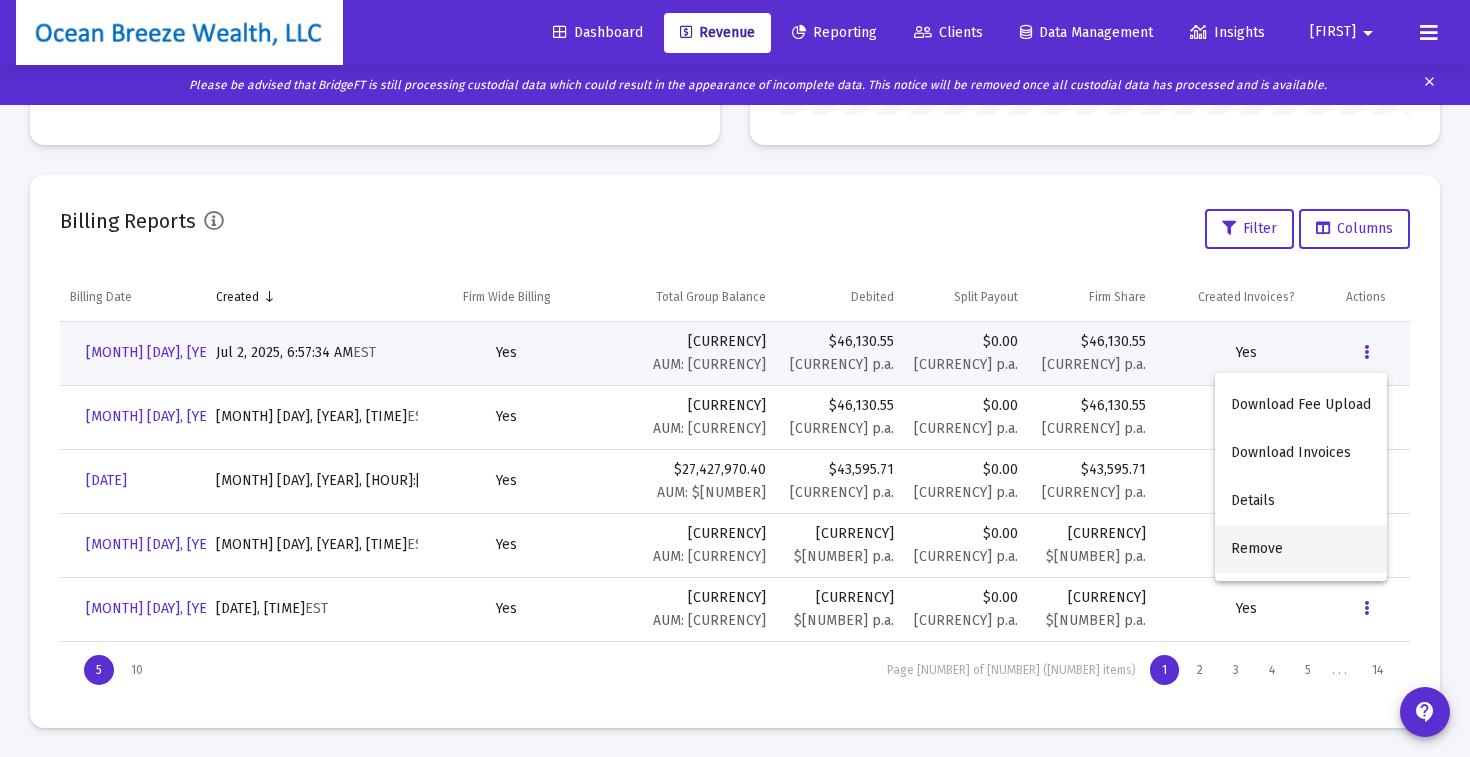 click on "Remove" at bounding box center (1301, 549) 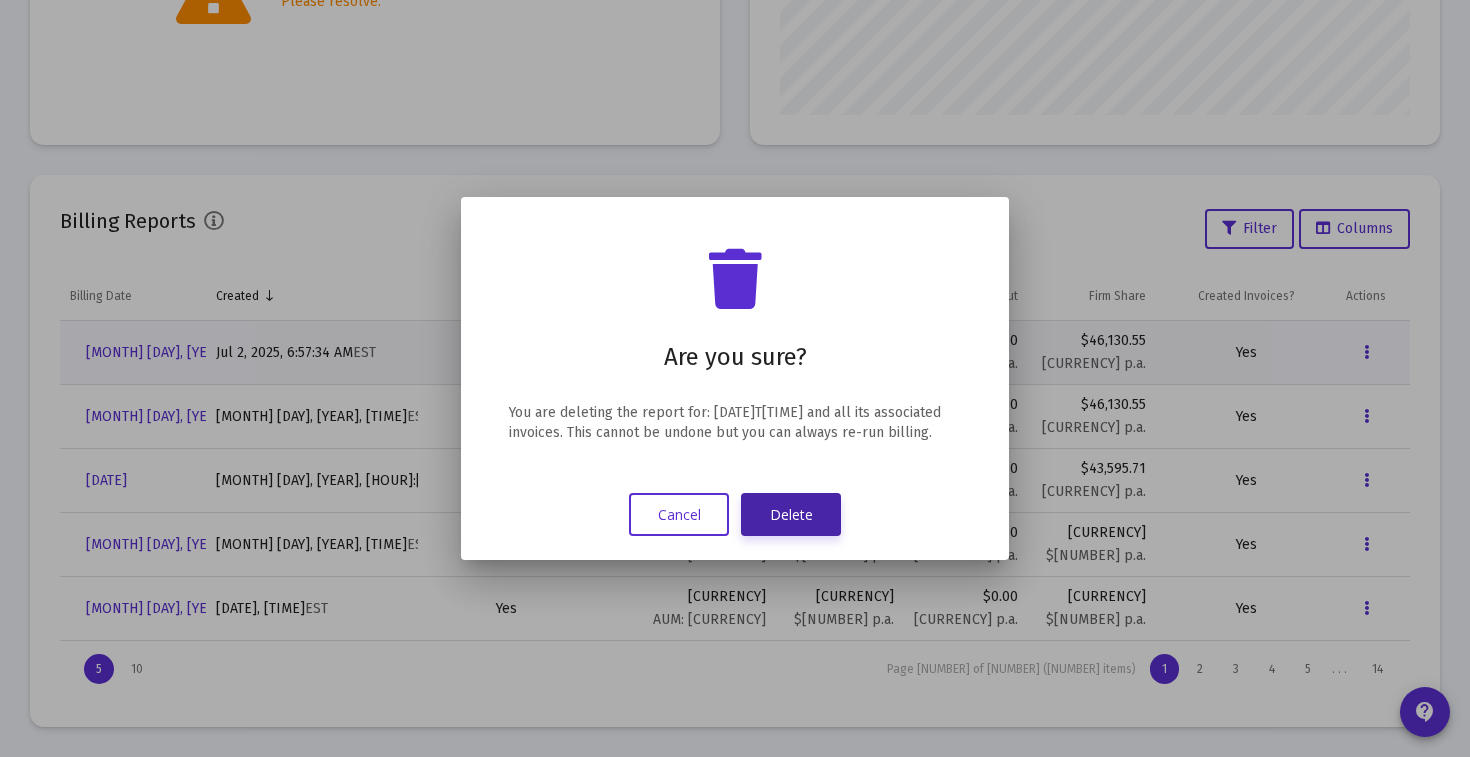 click on "Delete" at bounding box center (791, 514) 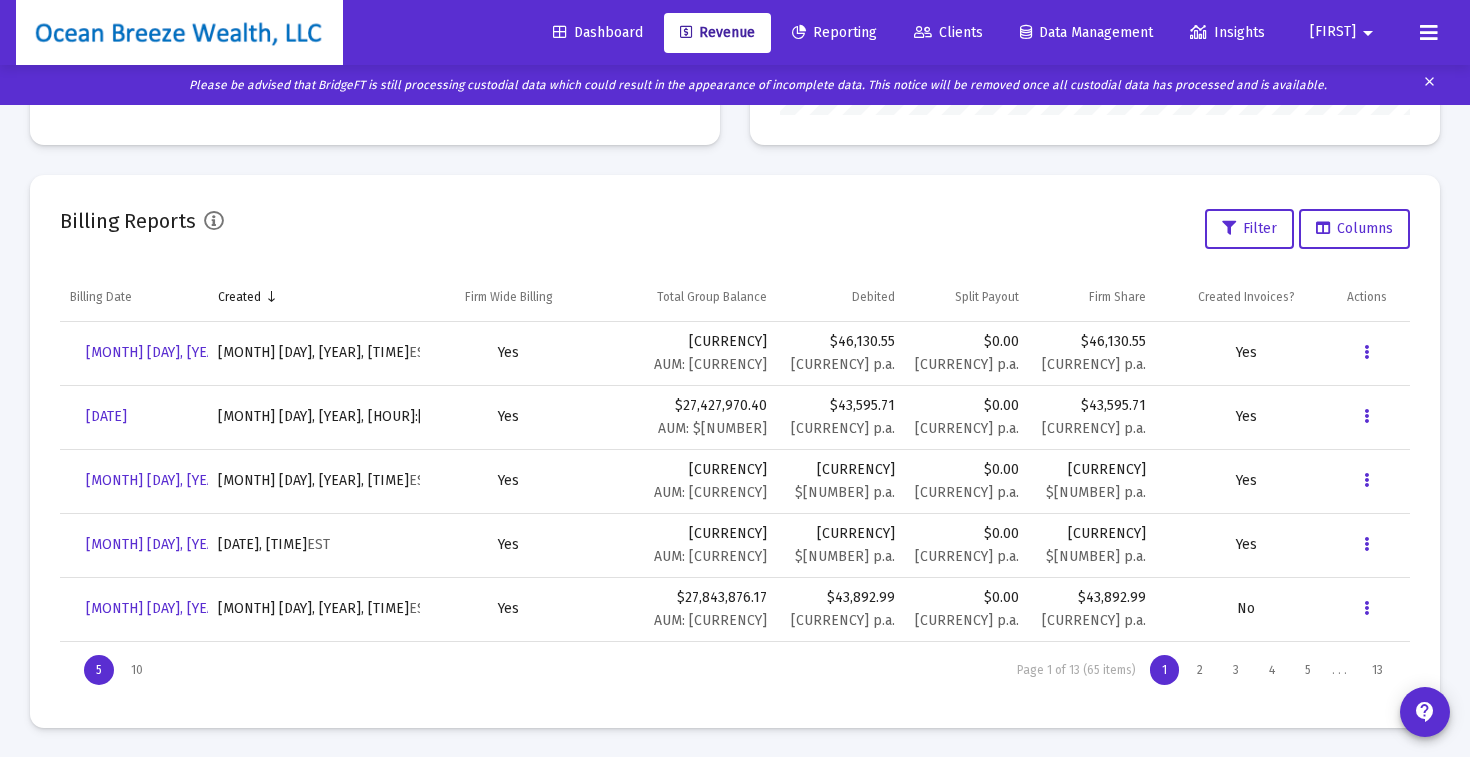 scroll, scrollTop: 0, scrollLeft: 0, axis: both 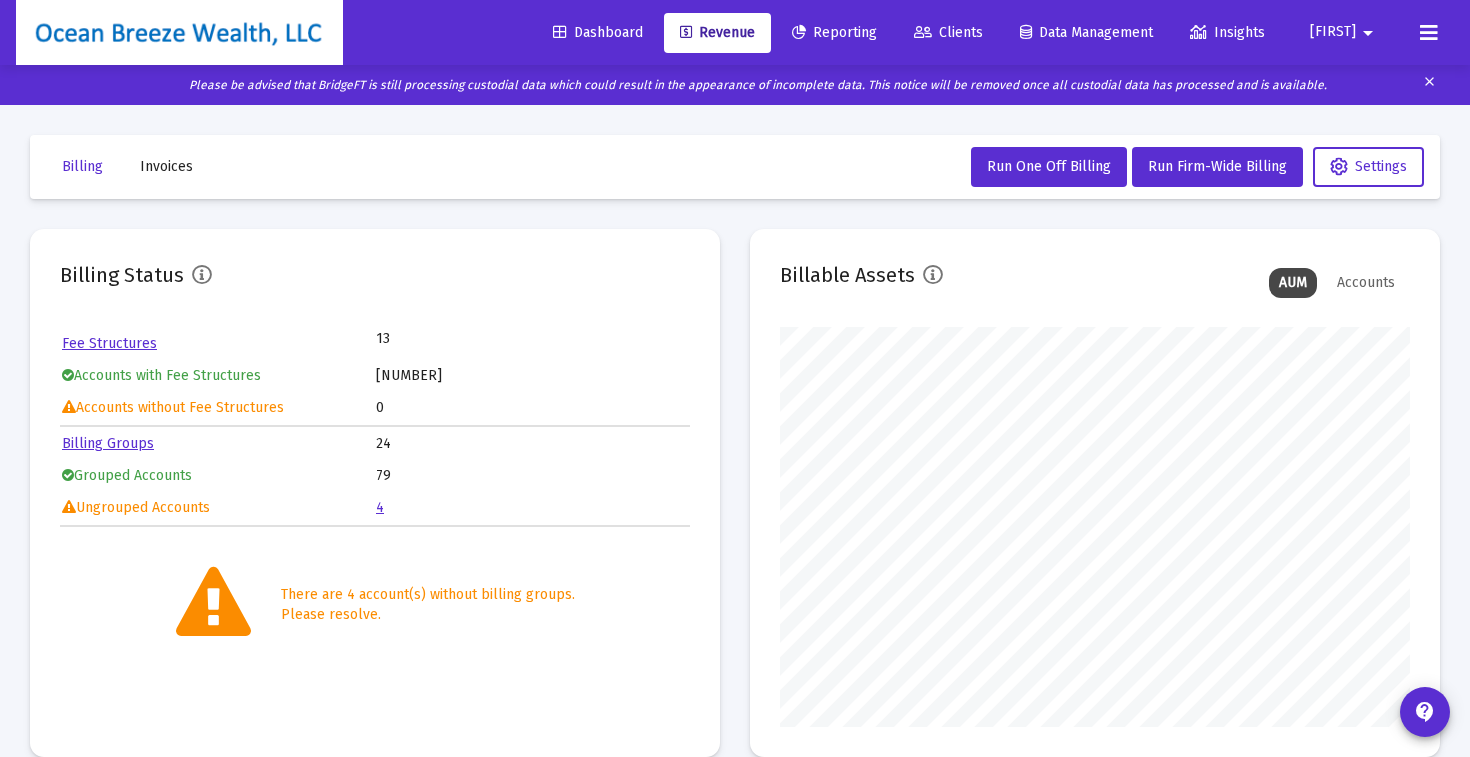 click on "Dashboard" at bounding box center (598, 32) 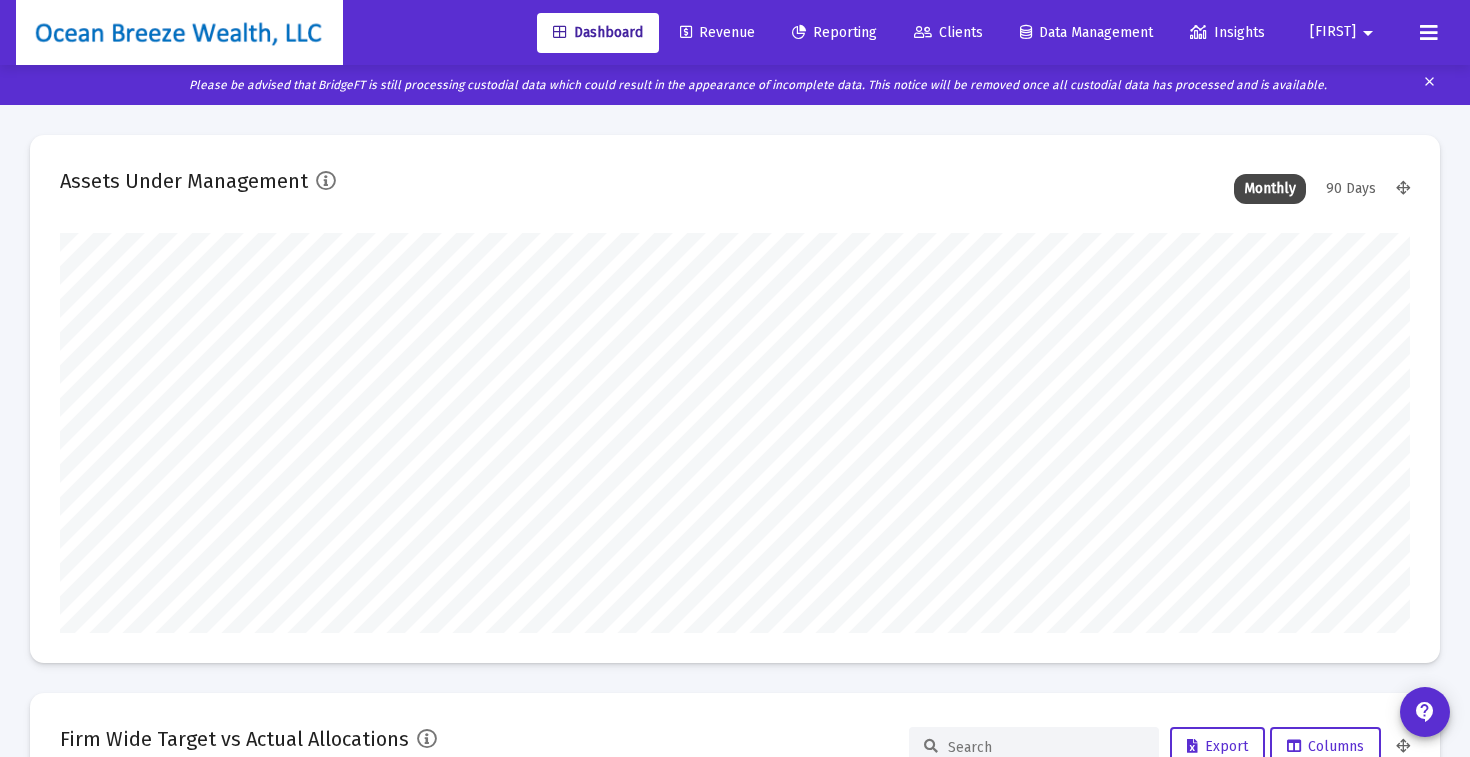 scroll, scrollTop: 999600, scrollLeft: 998650, axis: both 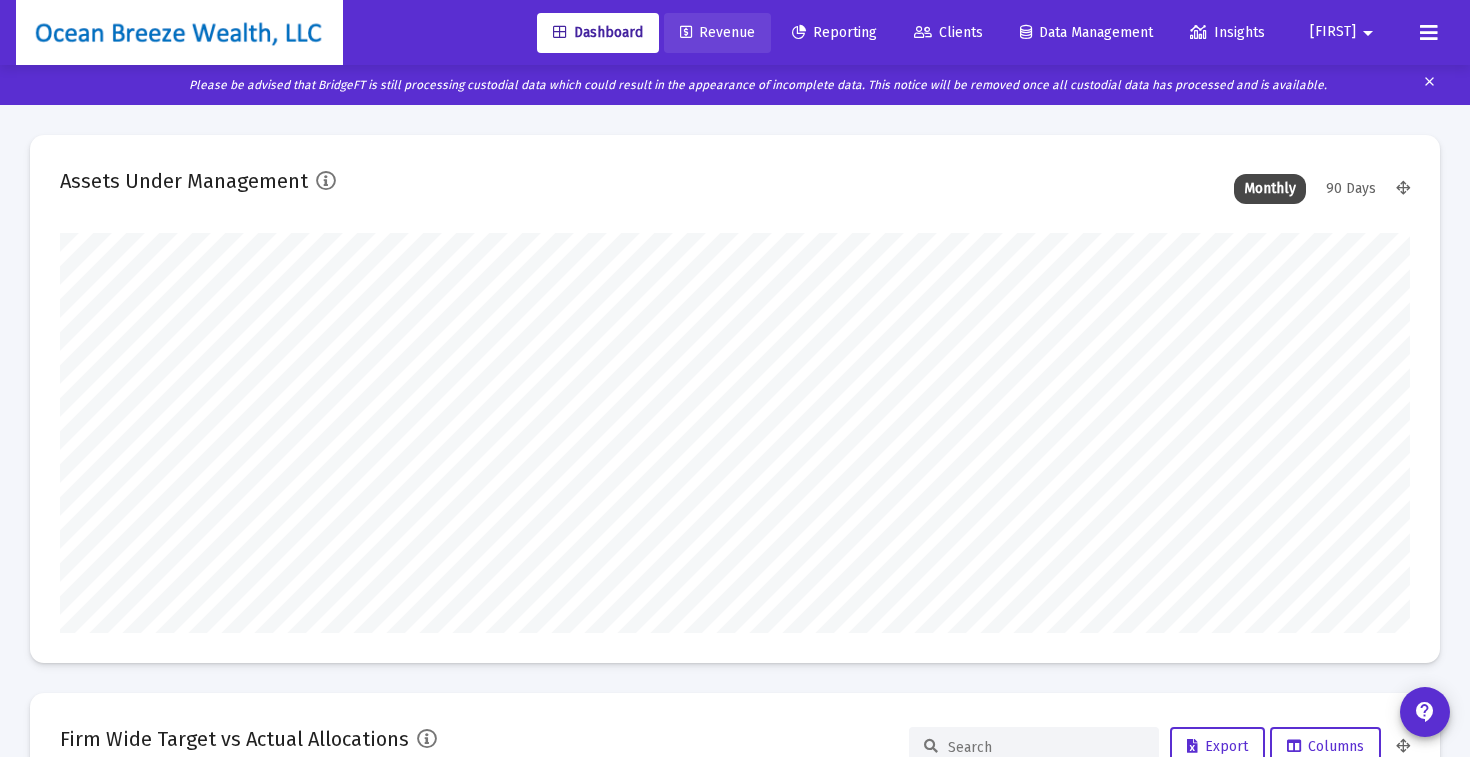 click on "Revenue" at bounding box center [717, 32] 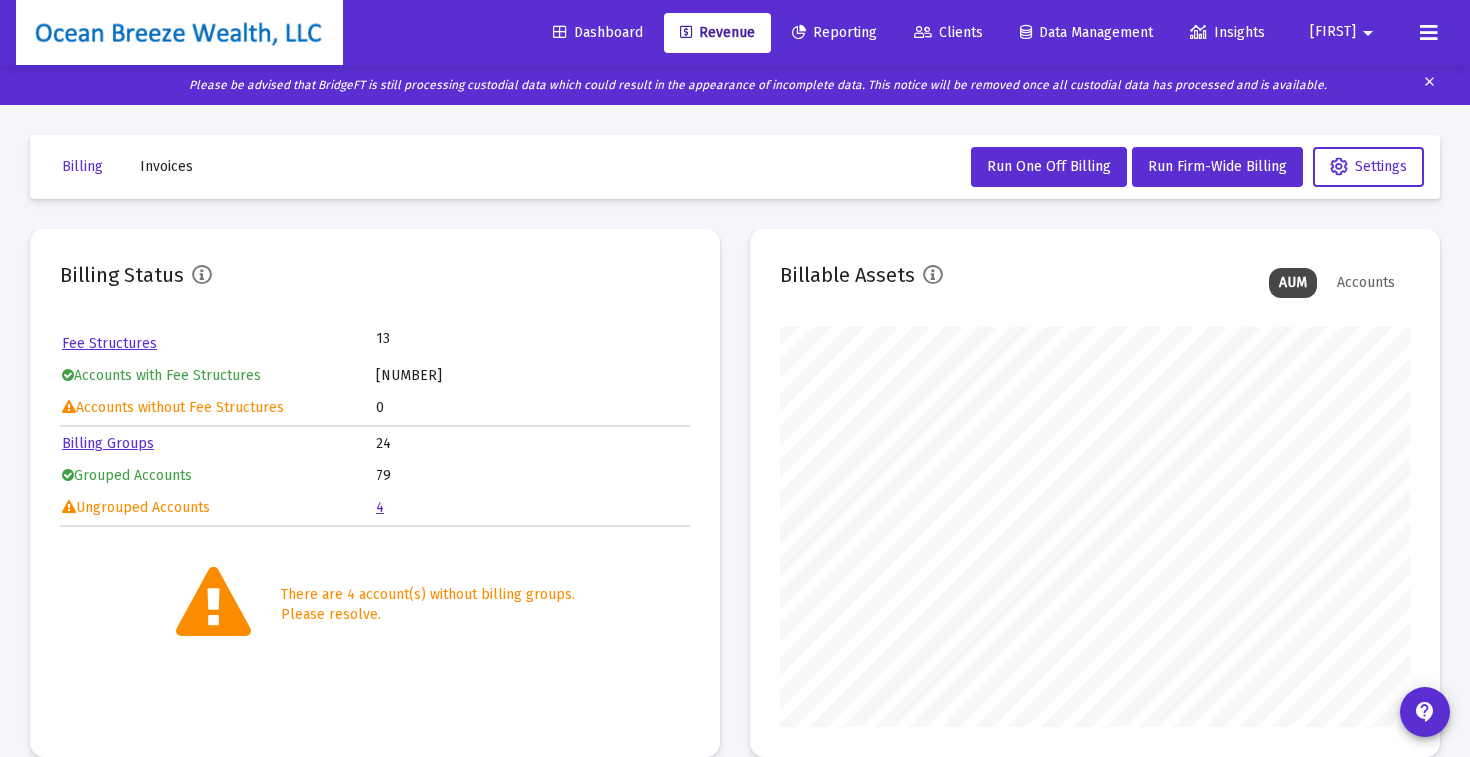 scroll, scrollTop: 999600, scrollLeft: 999370, axis: both 